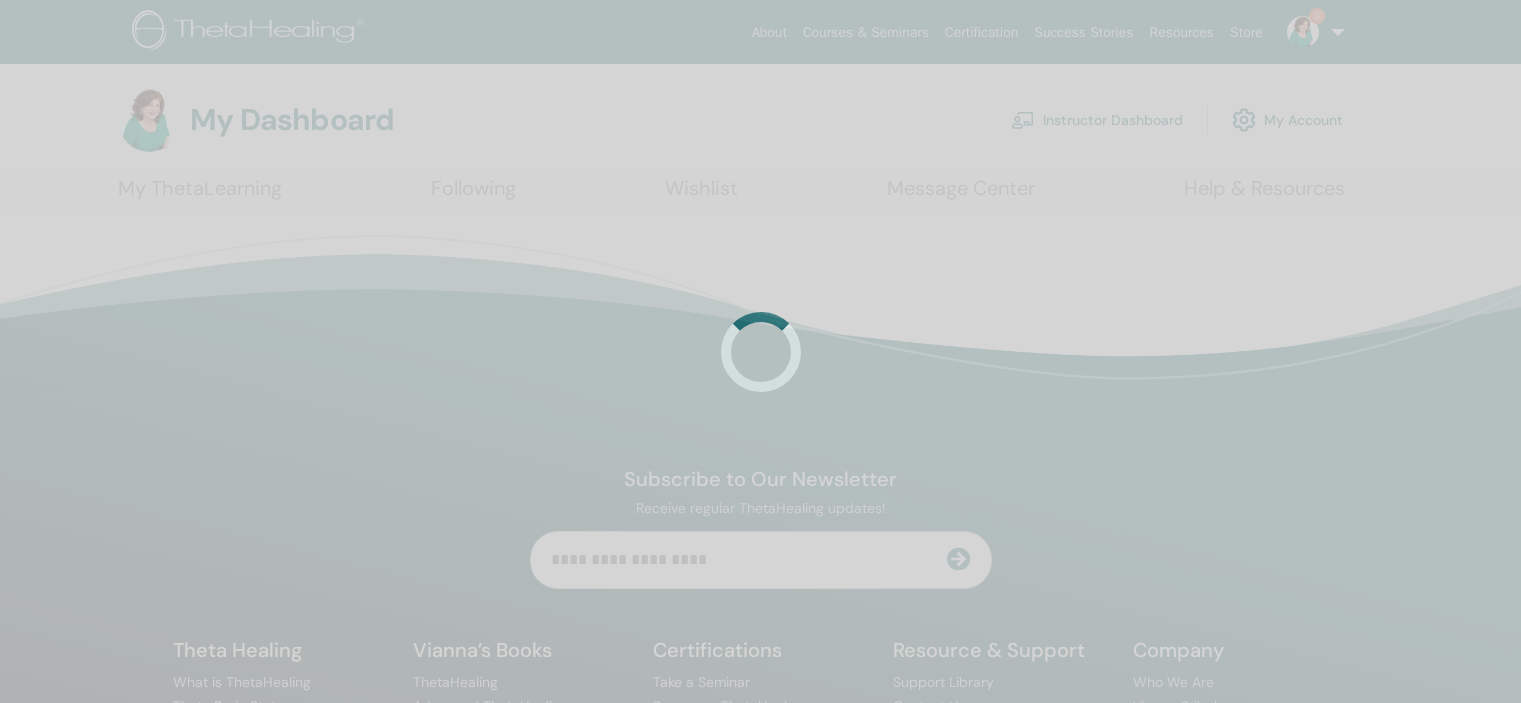 scroll, scrollTop: 0, scrollLeft: 0, axis: both 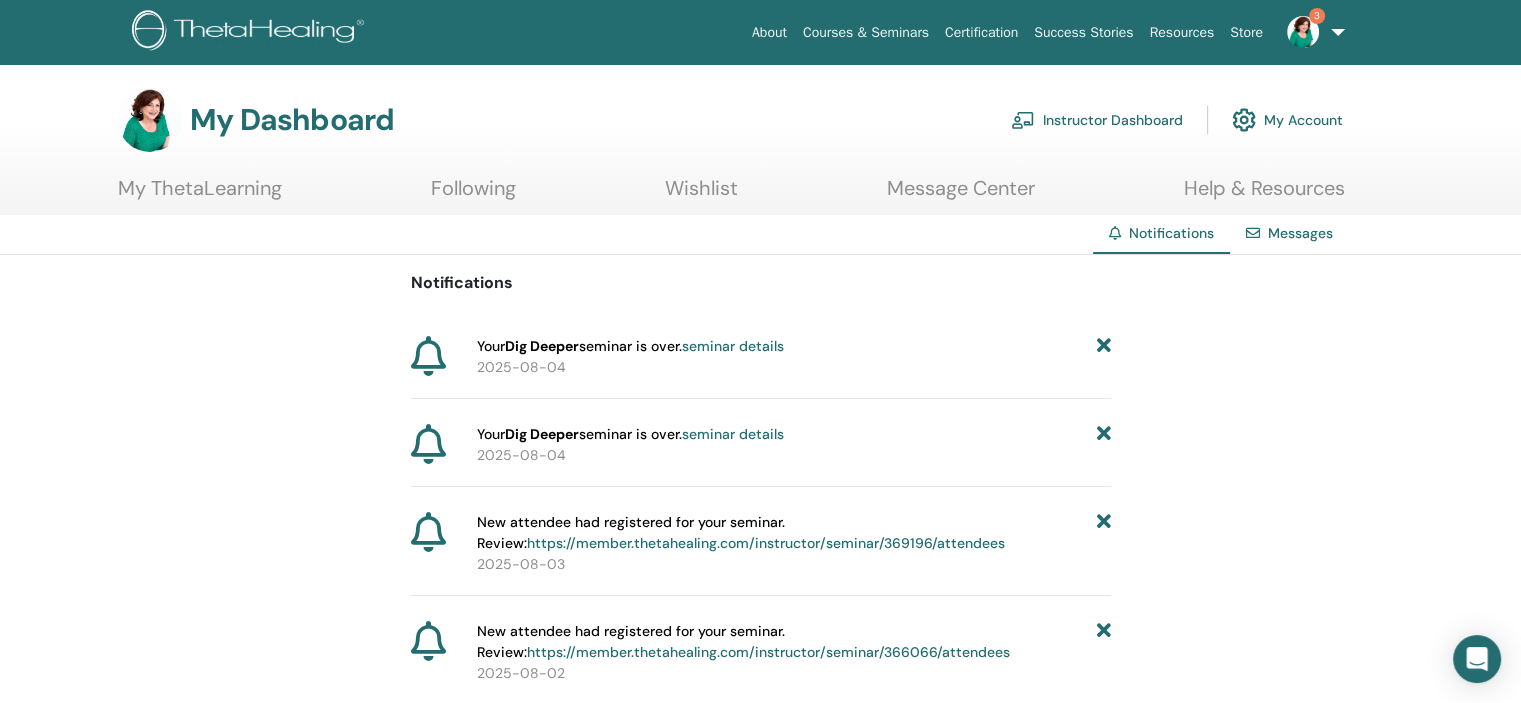 click at bounding box center (1103, 346) 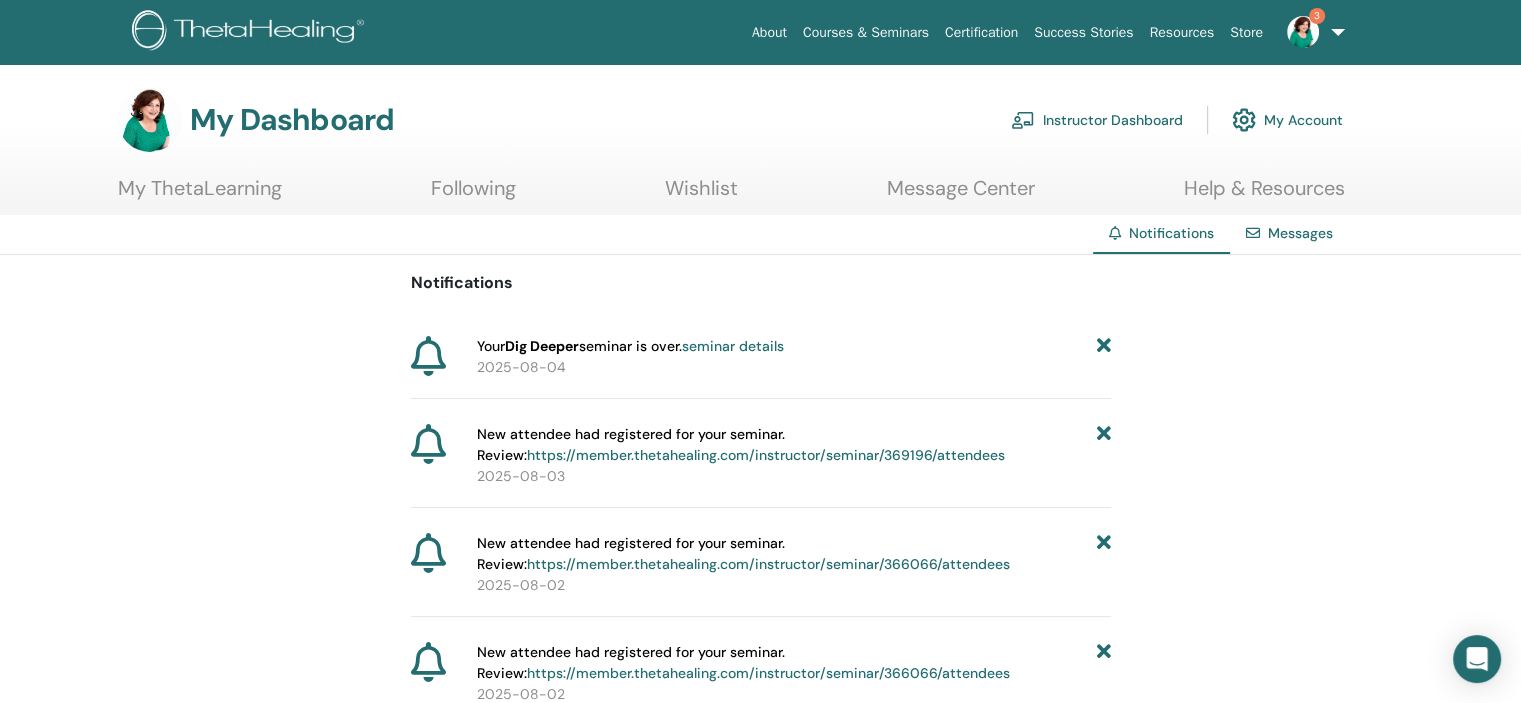 click at bounding box center (1103, 346) 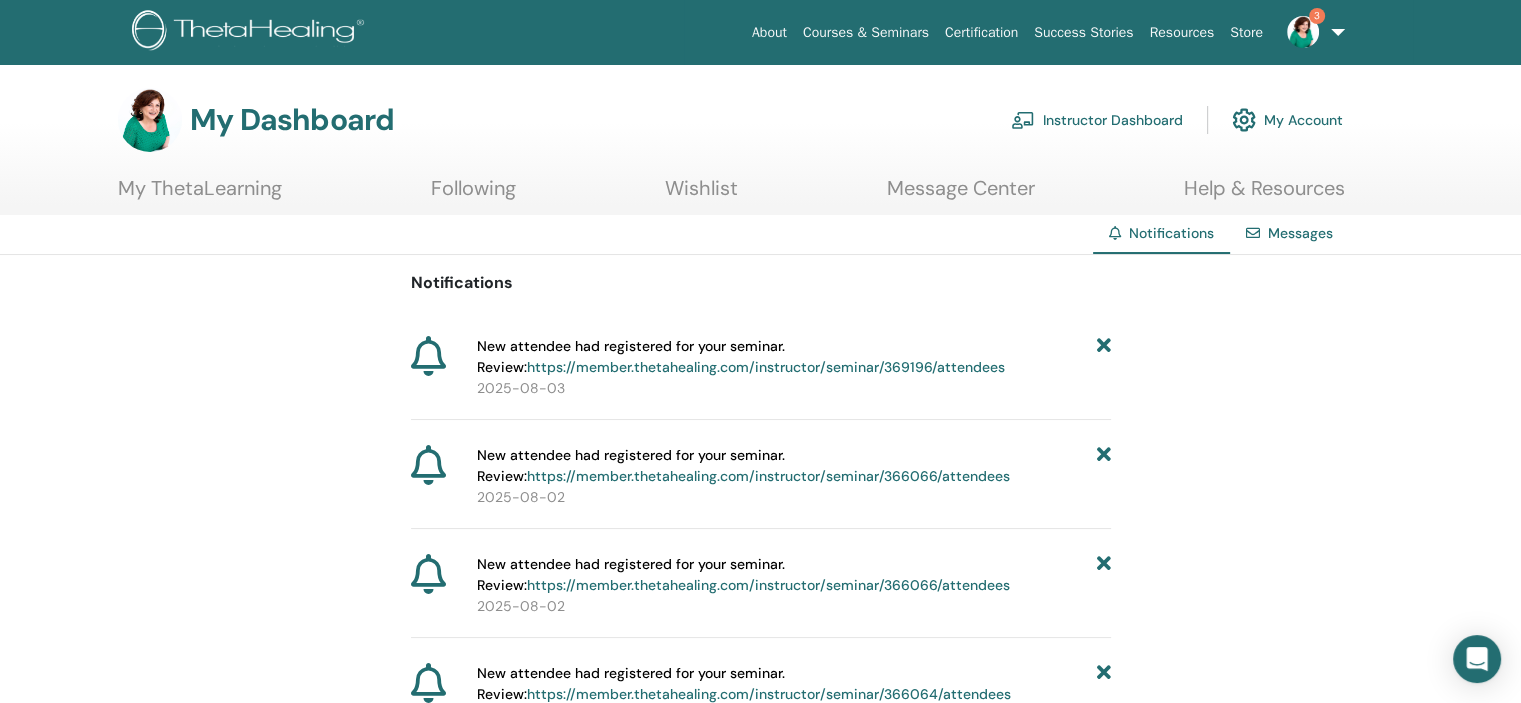 click at bounding box center (1103, 357) 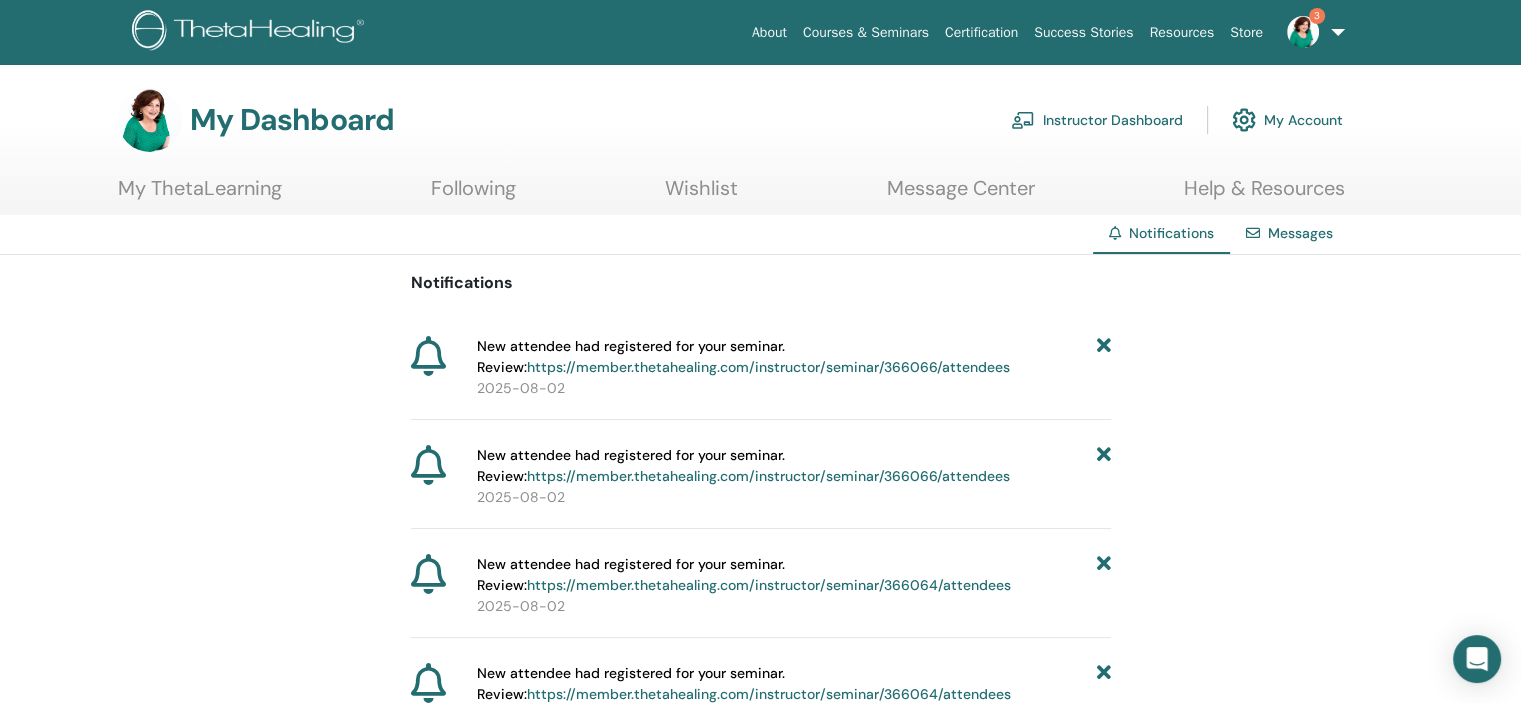 click at bounding box center [1103, 357] 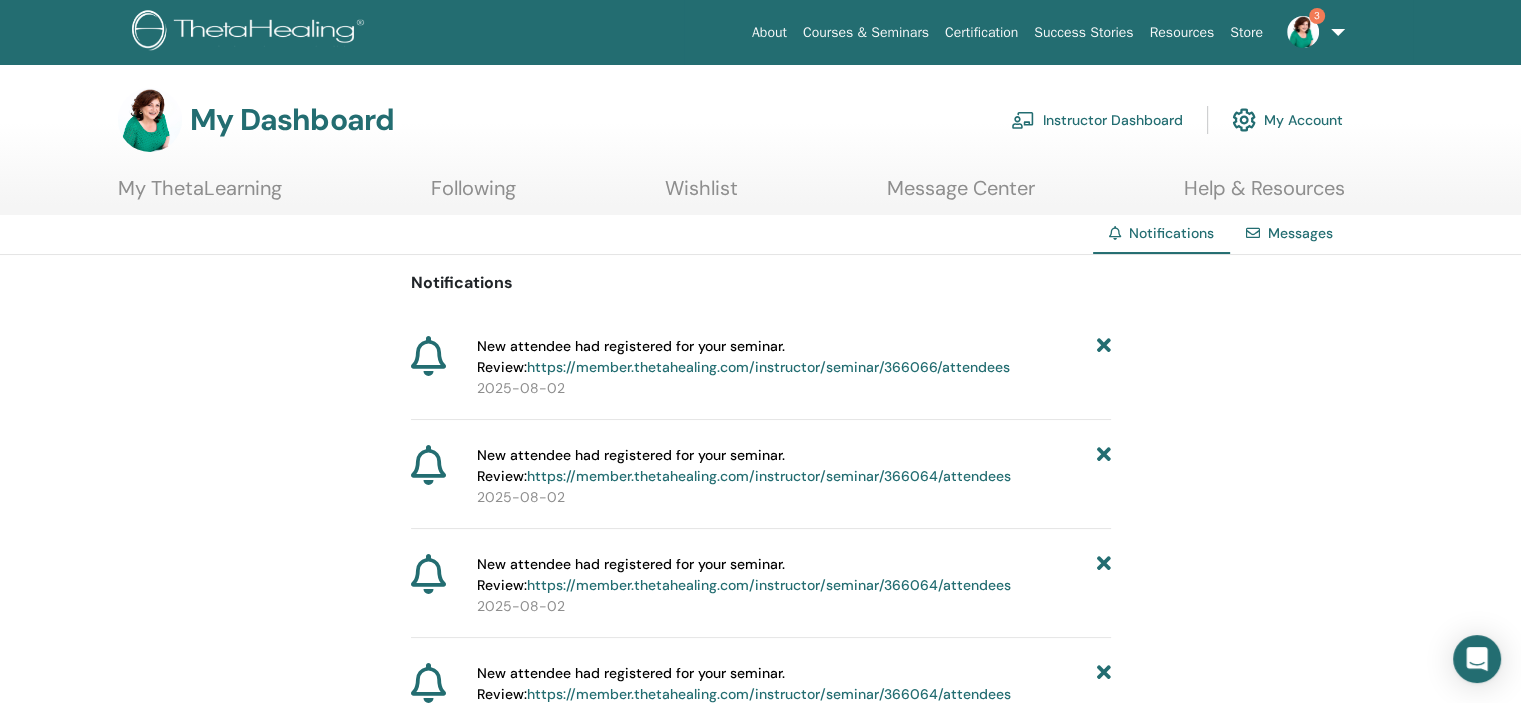 click at bounding box center [1103, 357] 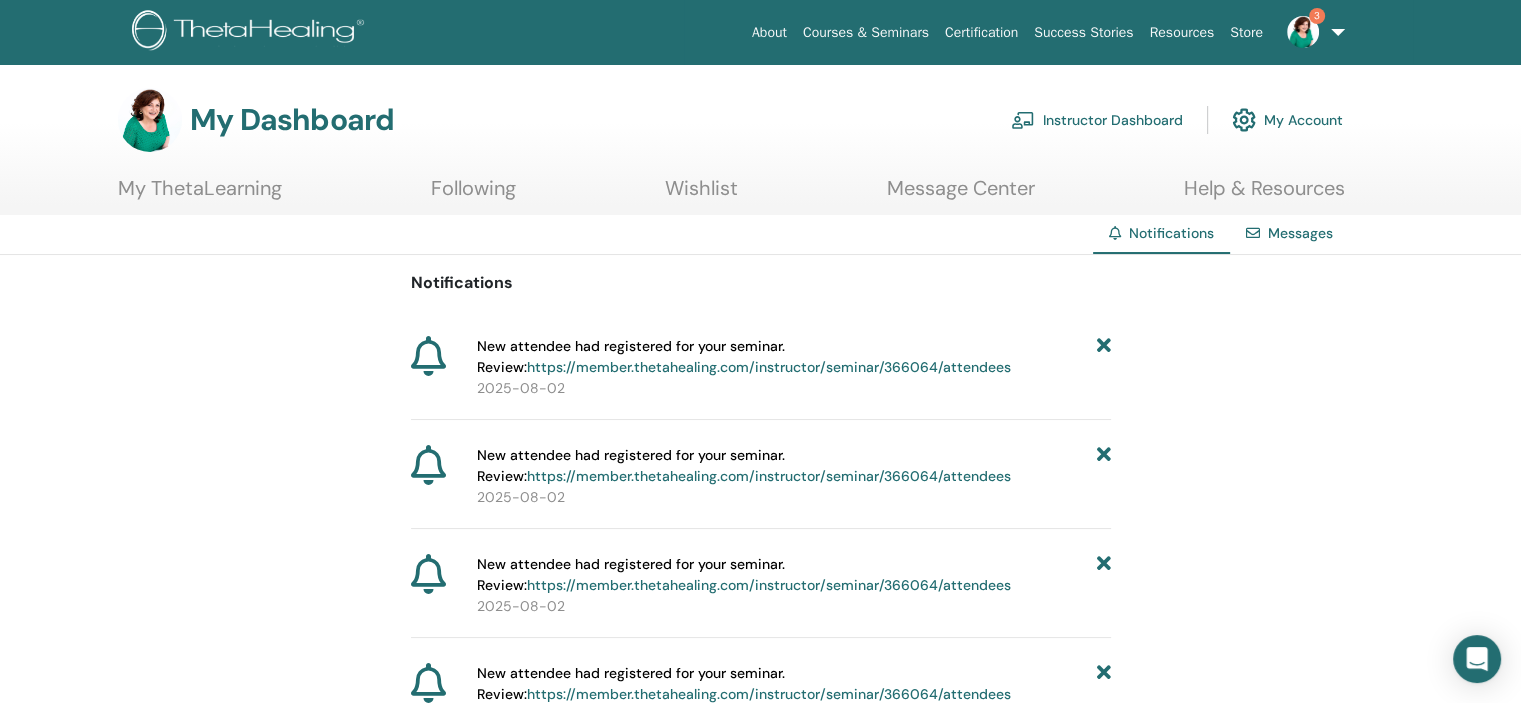 click at bounding box center (1103, 357) 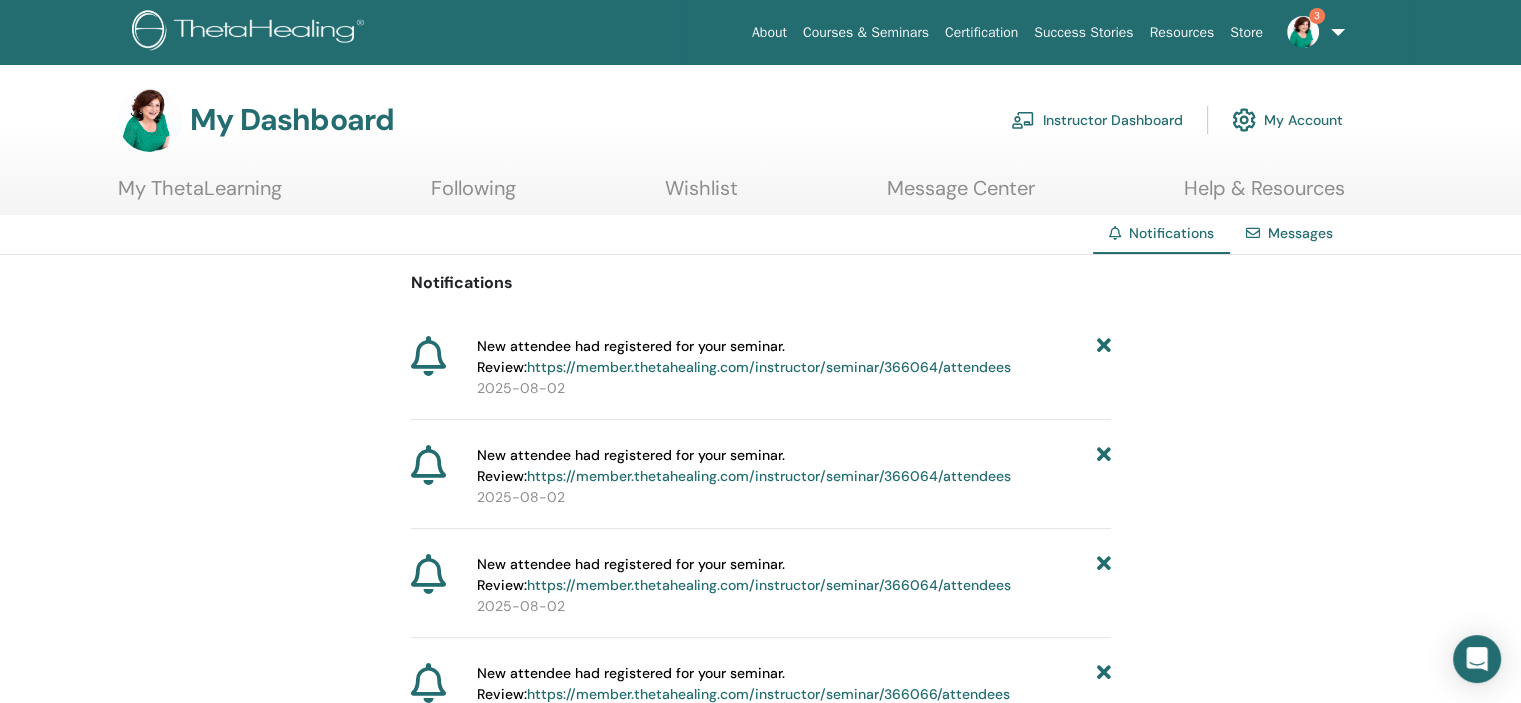 click at bounding box center (1103, 357) 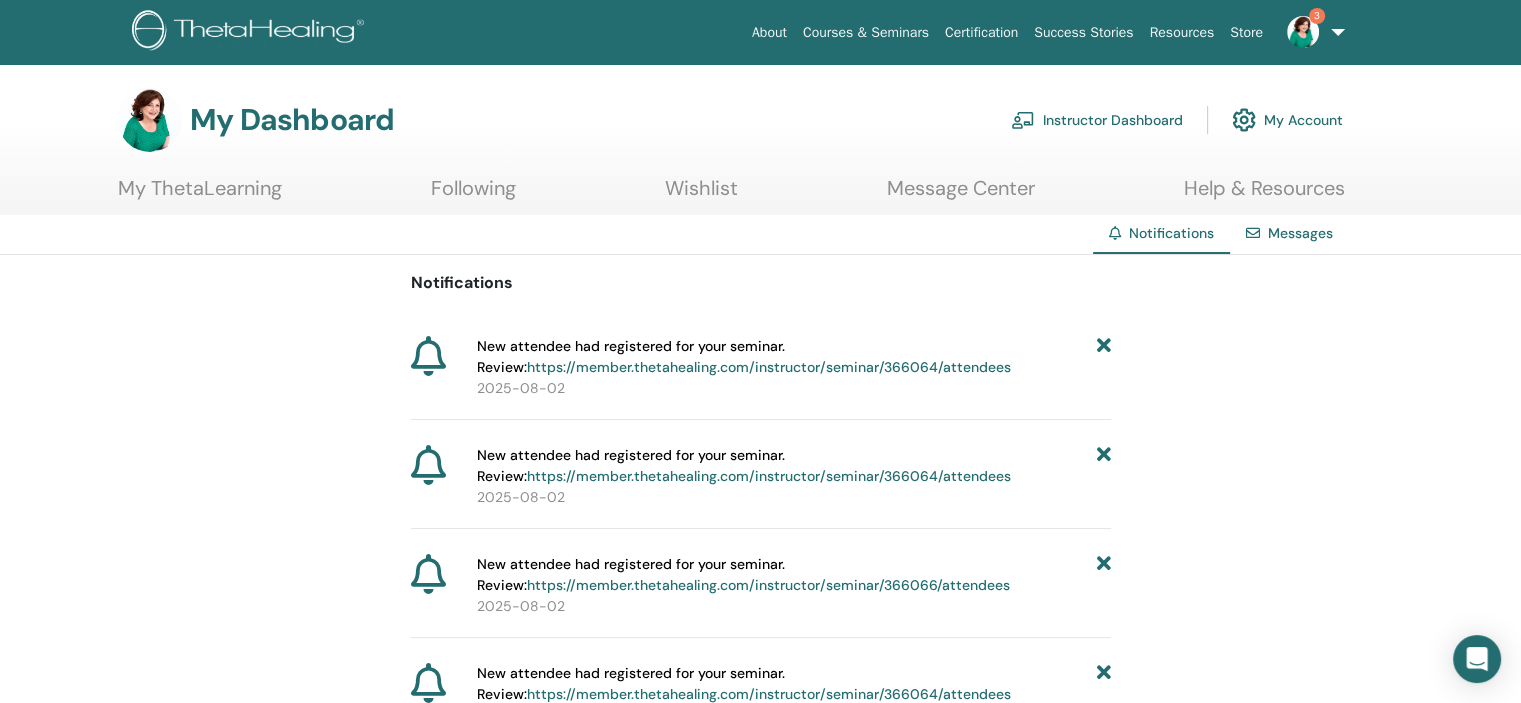 click at bounding box center [1103, 357] 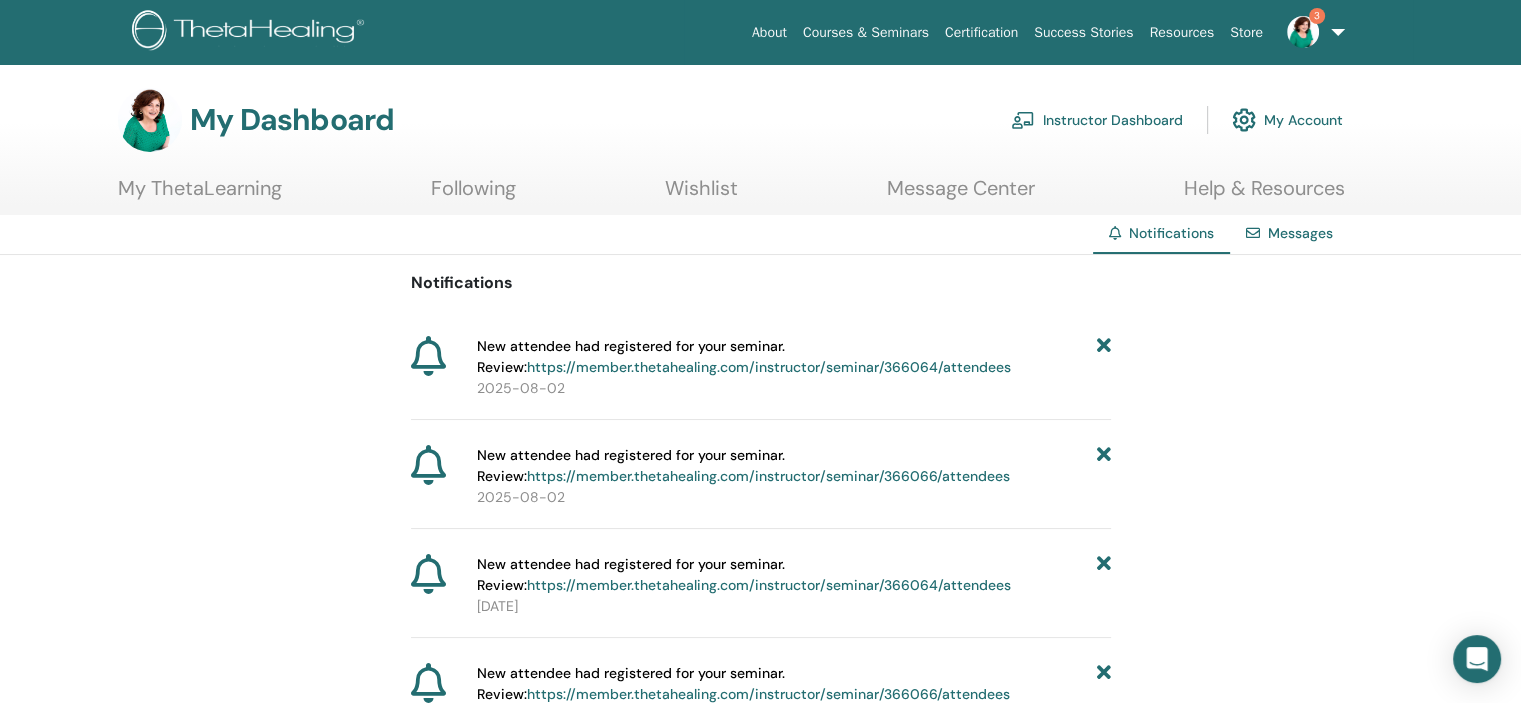 click at bounding box center (1103, 357) 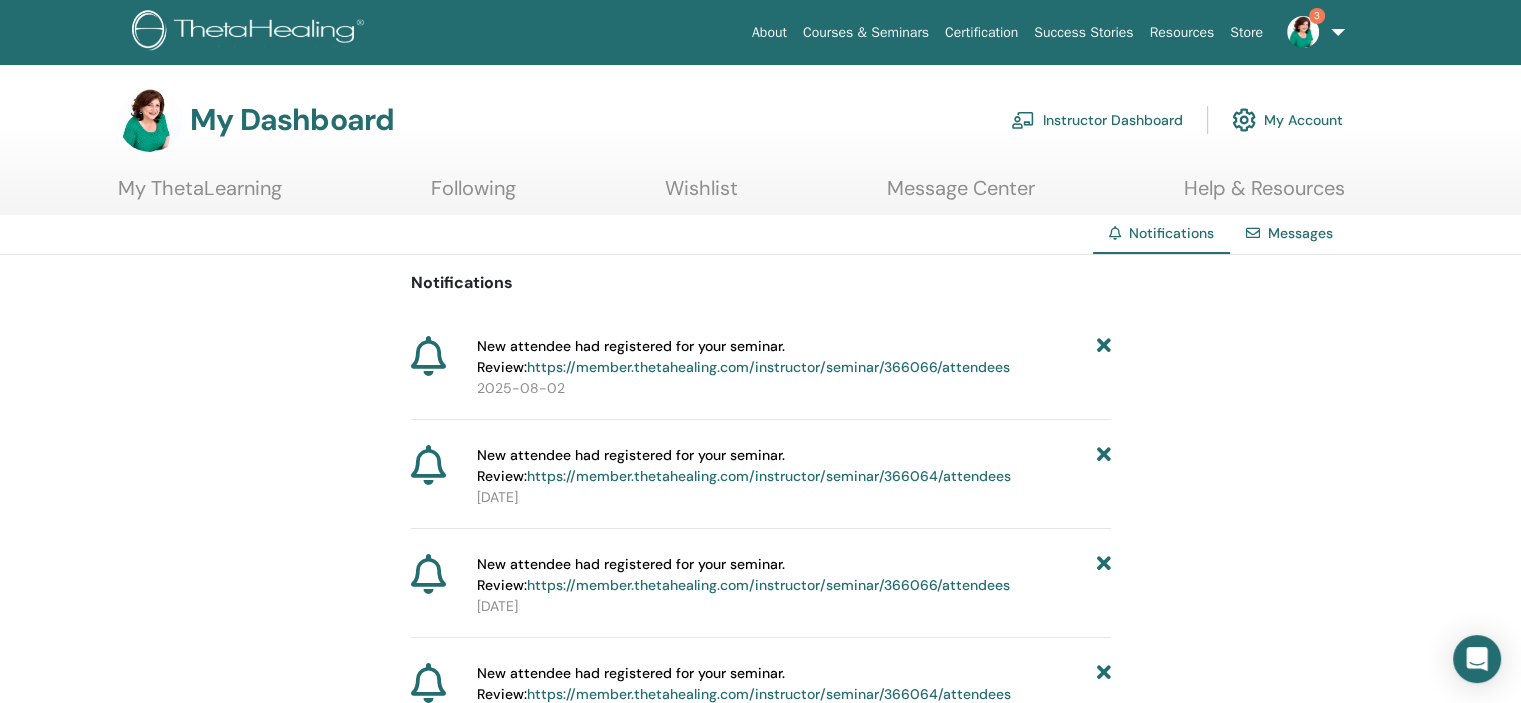 click at bounding box center (1103, 357) 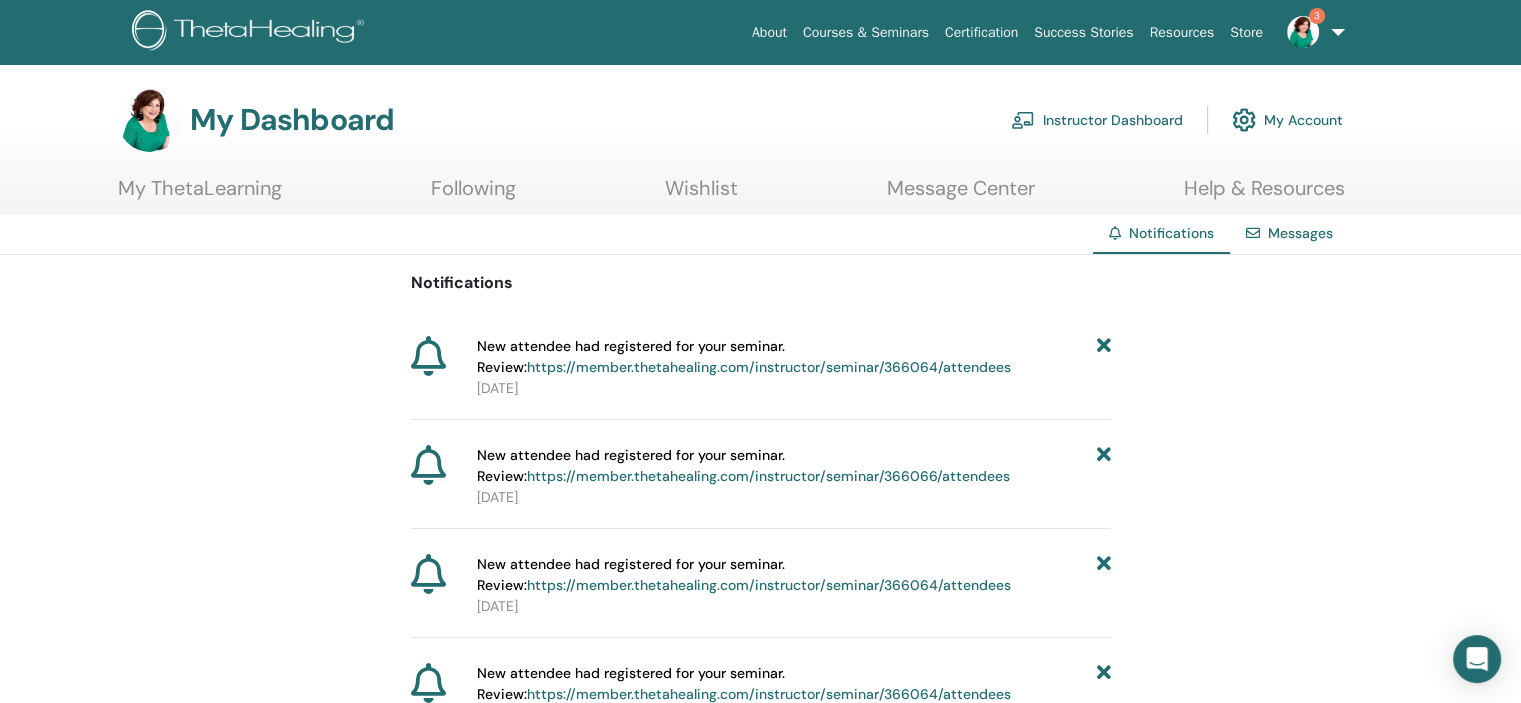 click at bounding box center [1103, 357] 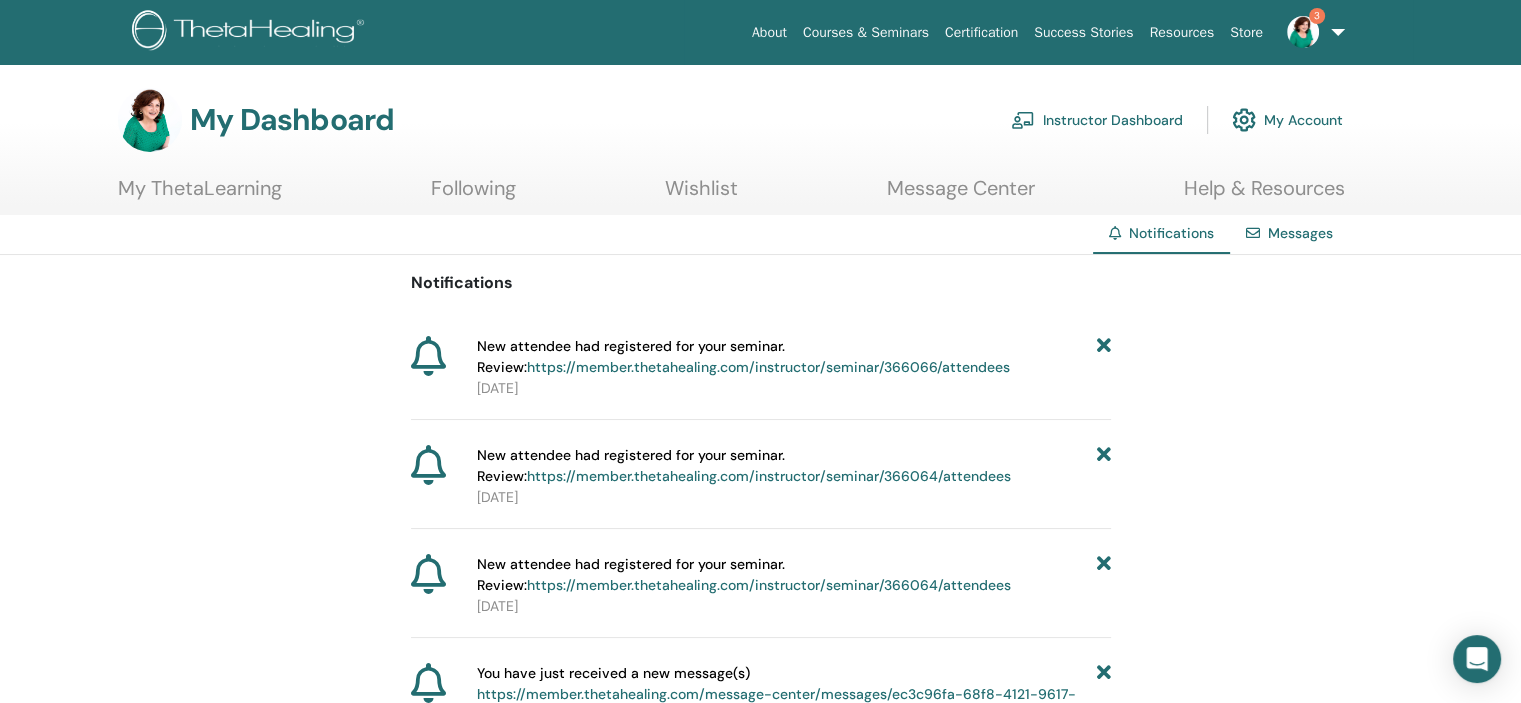 click at bounding box center (1103, 357) 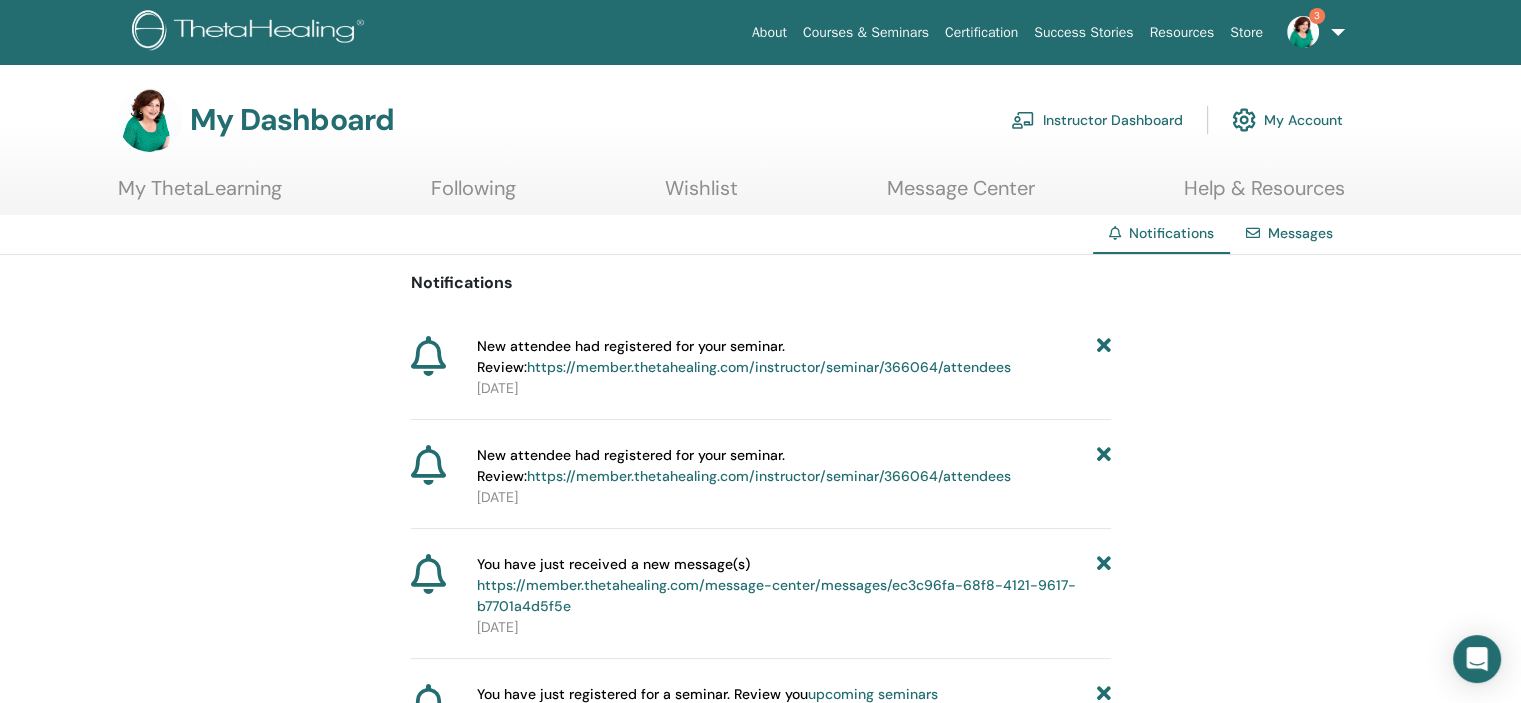 click at bounding box center (1103, 357) 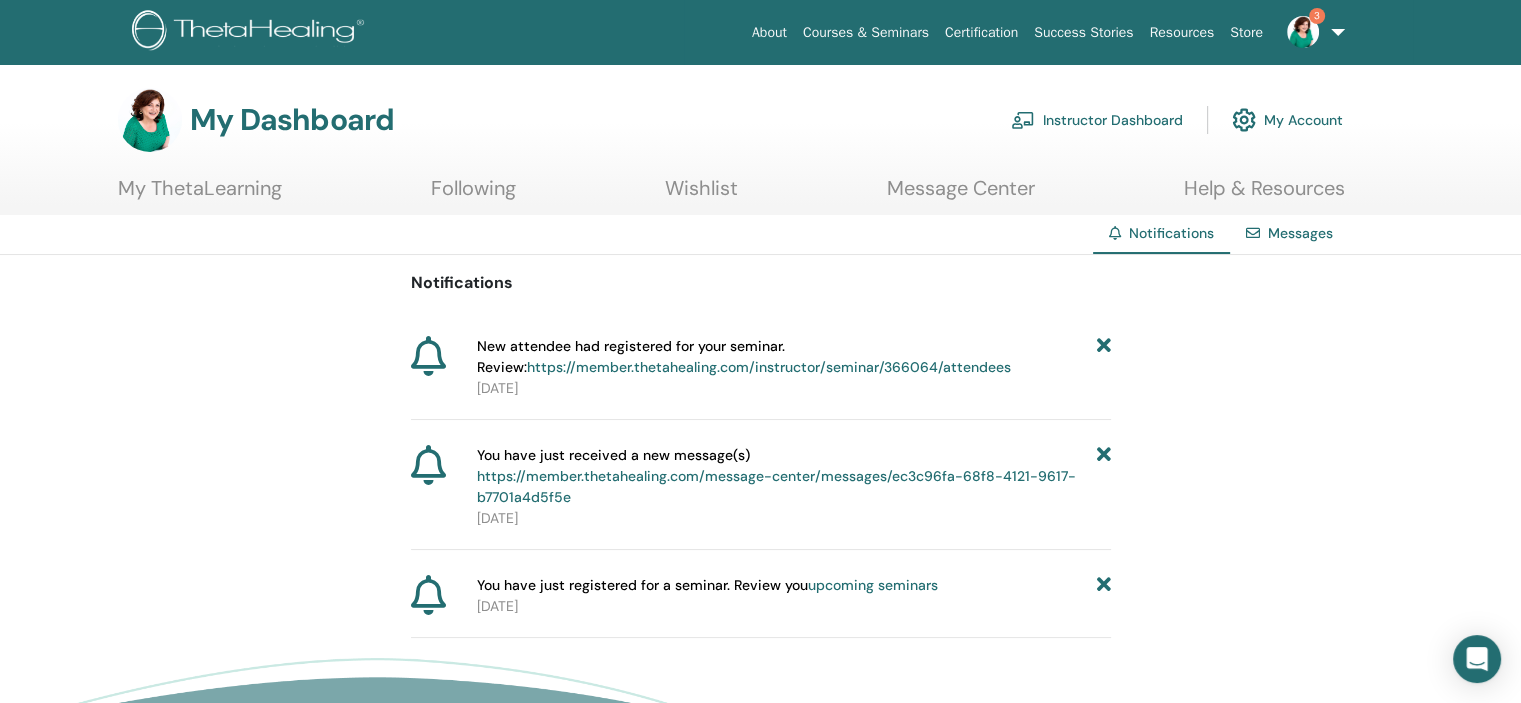 click at bounding box center (1103, 357) 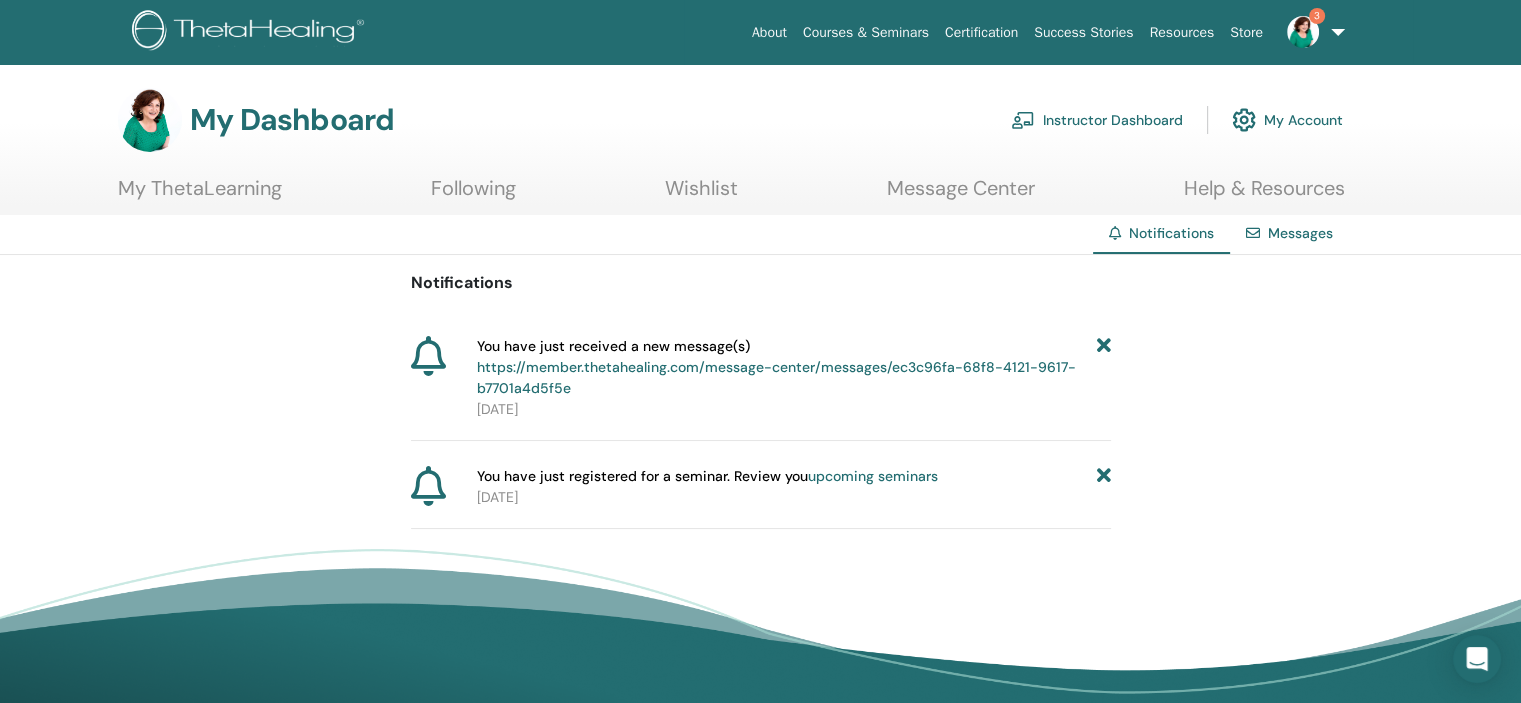 click on "Instructor Dashboard" at bounding box center (1097, 120) 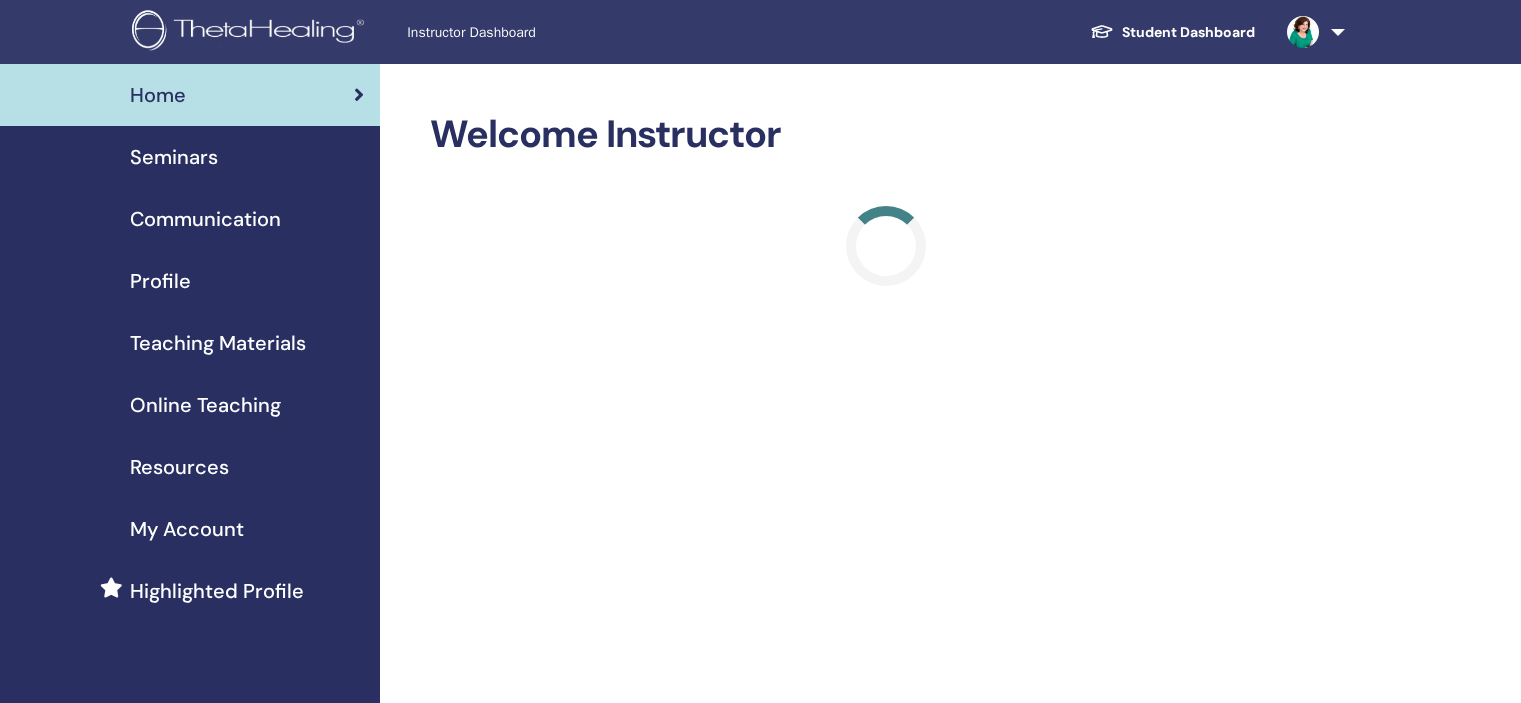 scroll, scrollTop: 0, scrollLeft: 0, axis: both 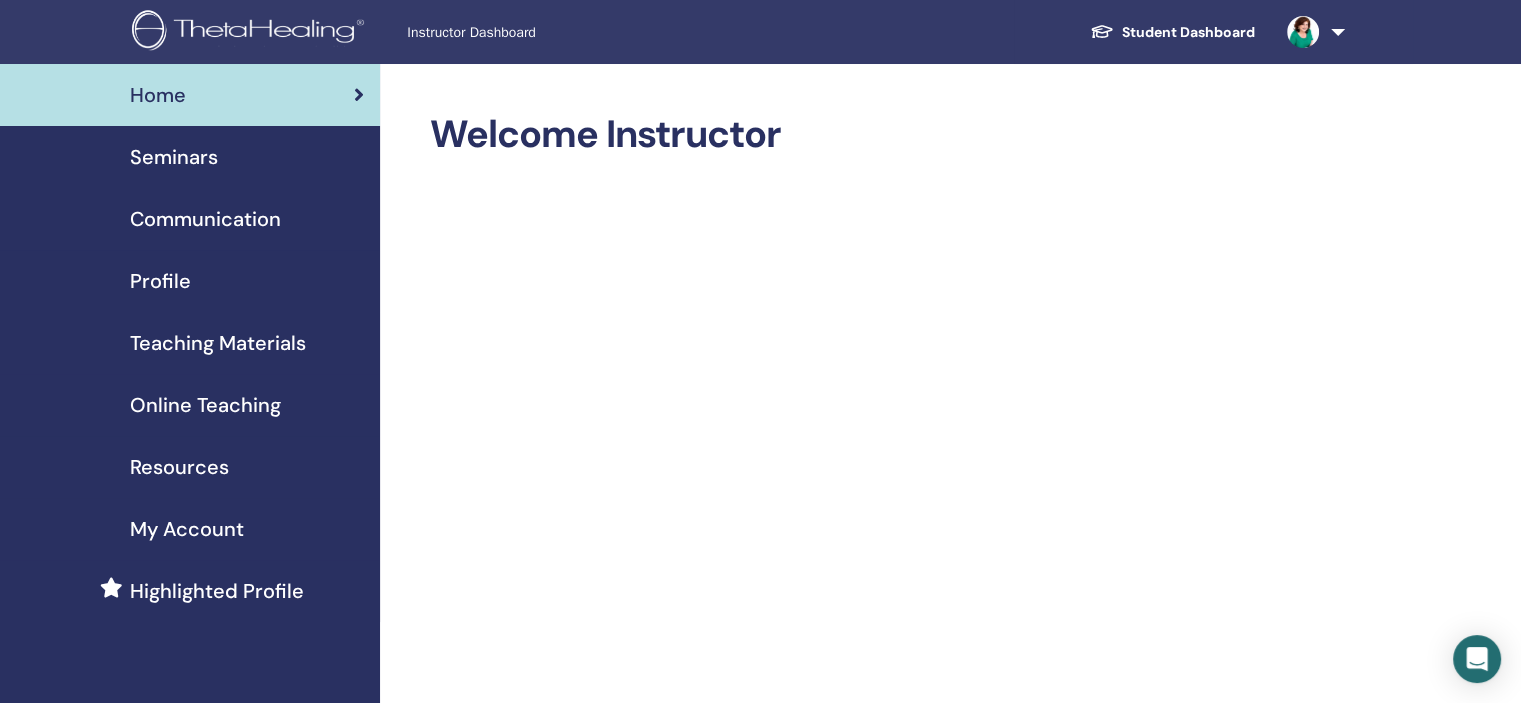 click on "Seminars" at bounding box center (190, 157) 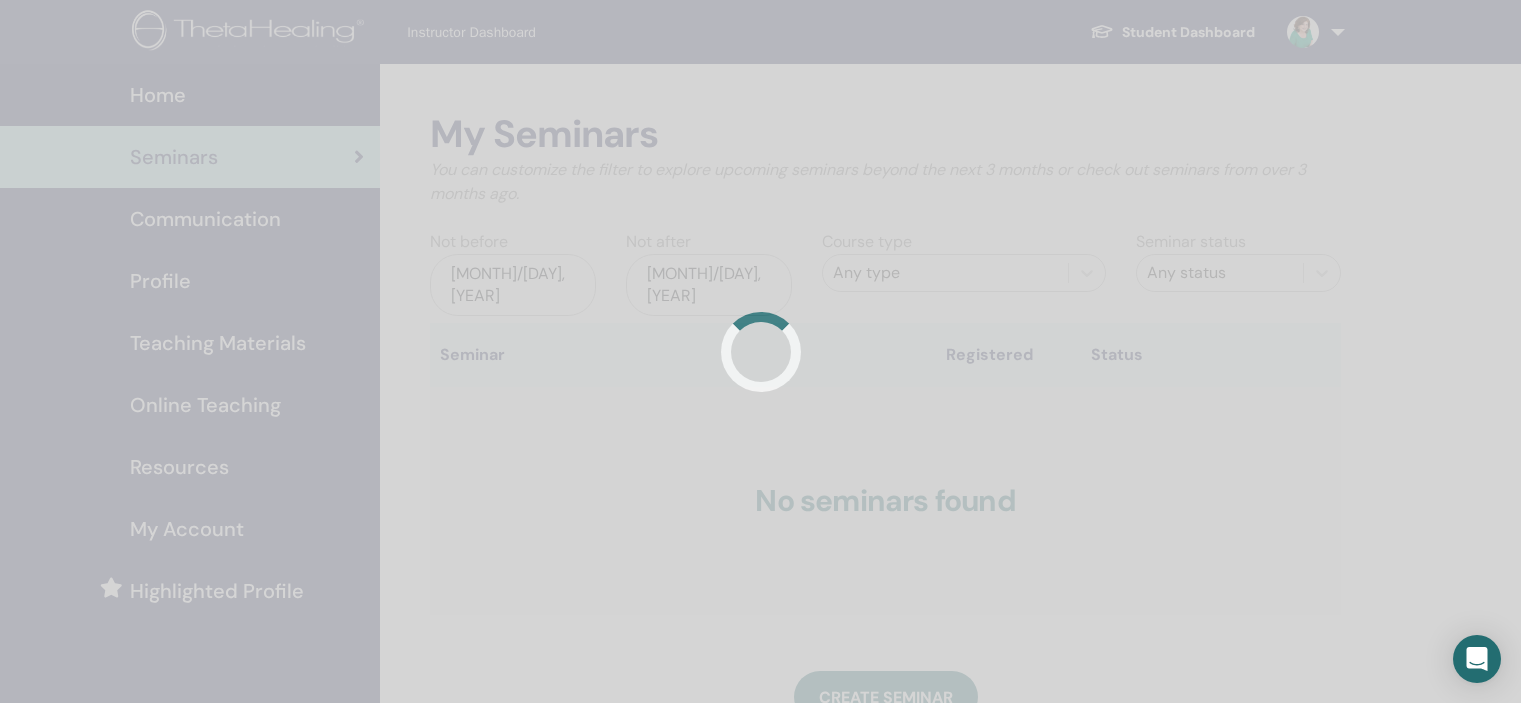 scroll, scrollTop: 0, scrollLeft: 0, axis: both 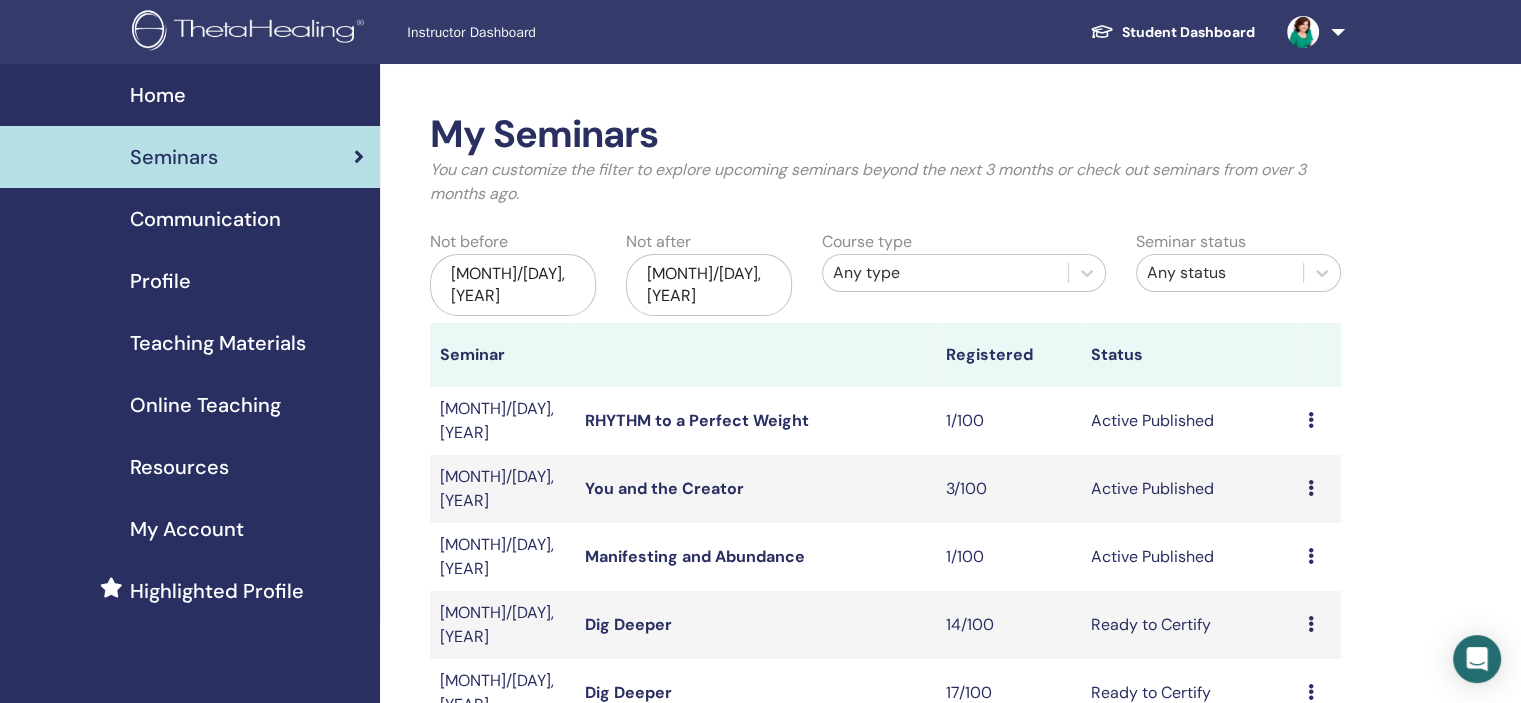 click at bounding box center (1311, 556) 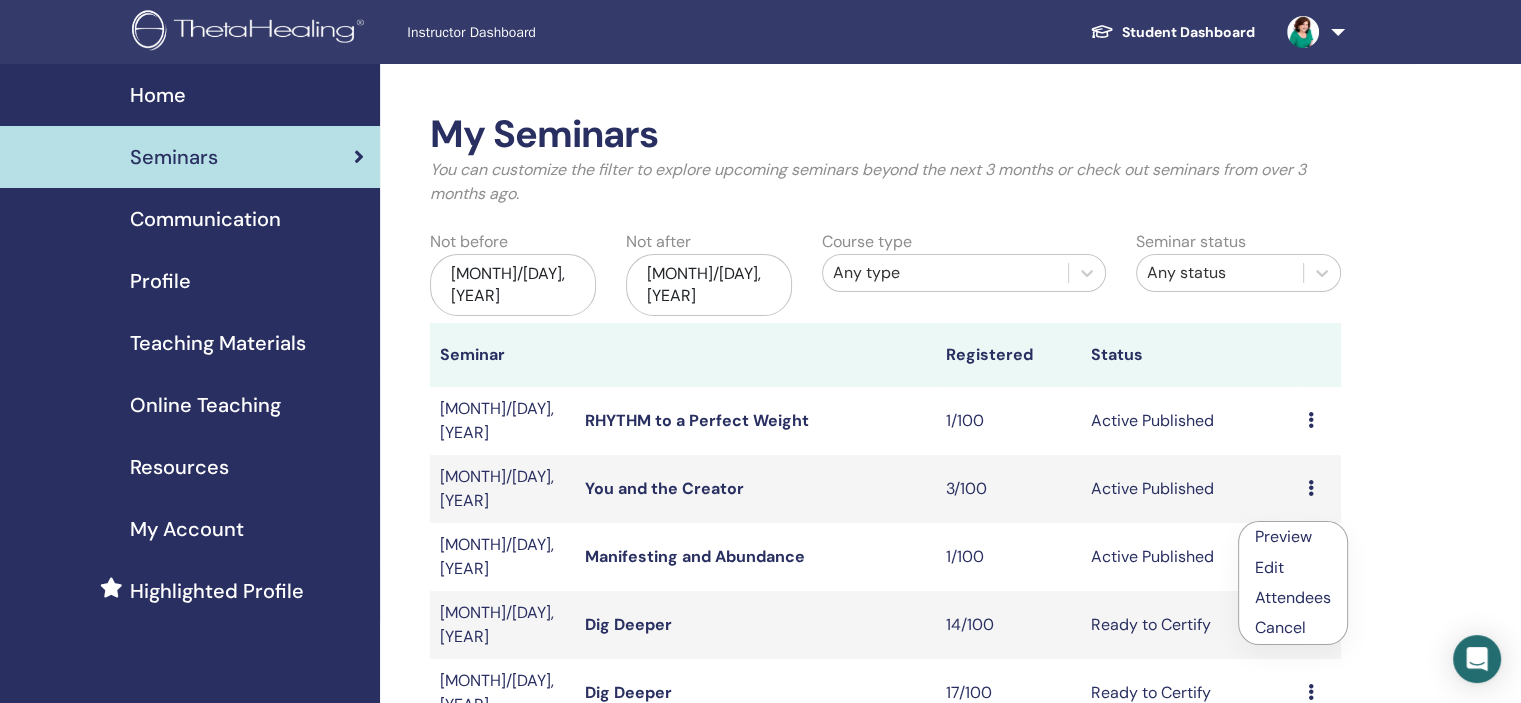 click on "Preview" at bounding box center (1283, 536) 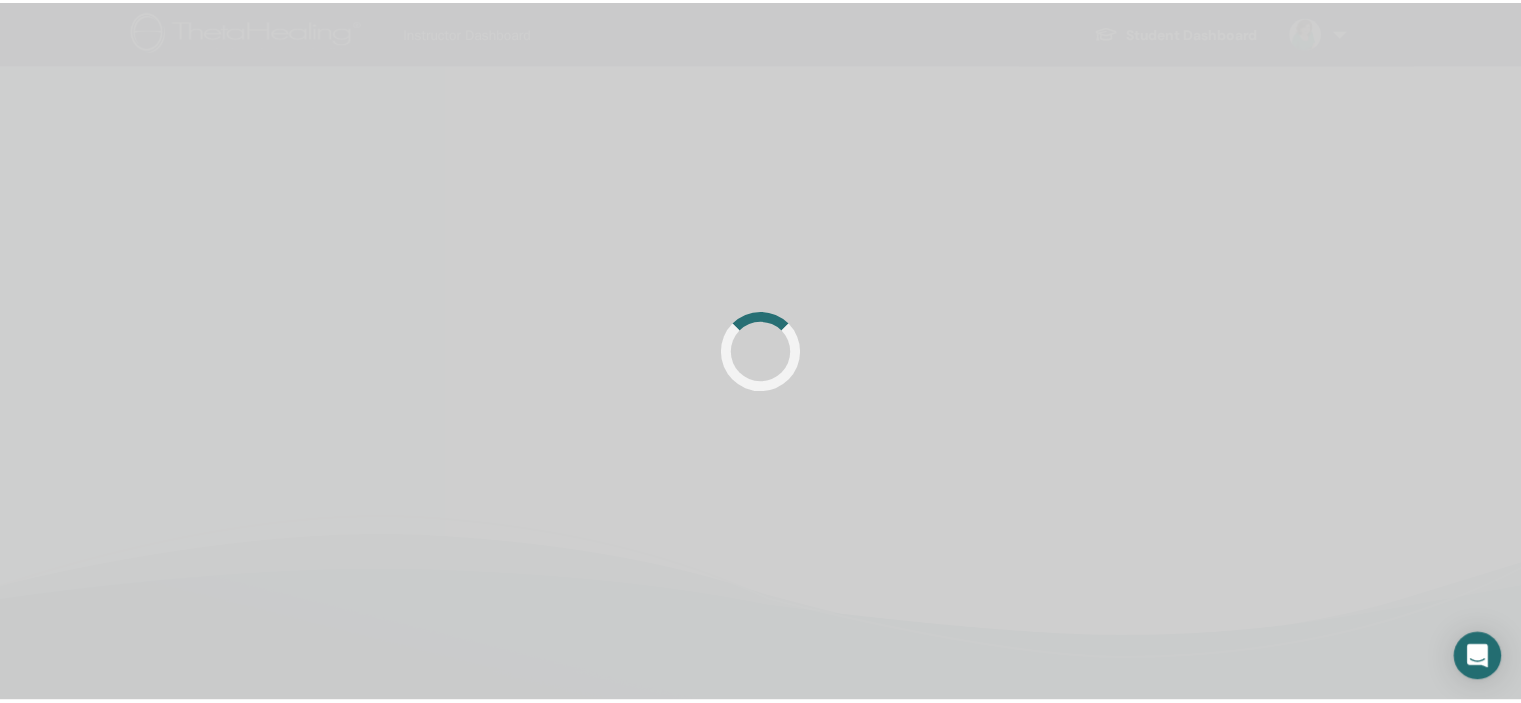 scroll, scrollTop: 0, scrollLeft: 0, axis: both 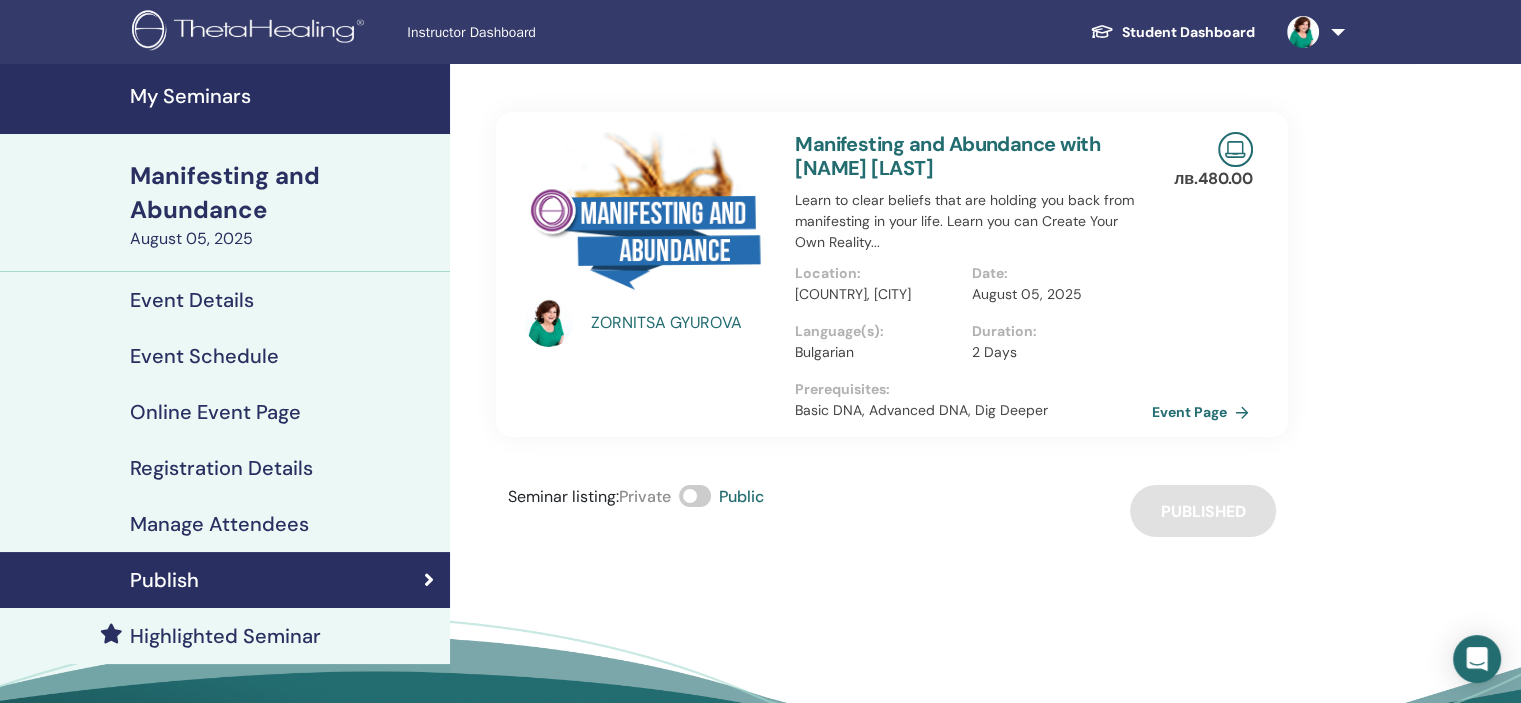 click on "Event Page" at bounding box center (1204, 412) 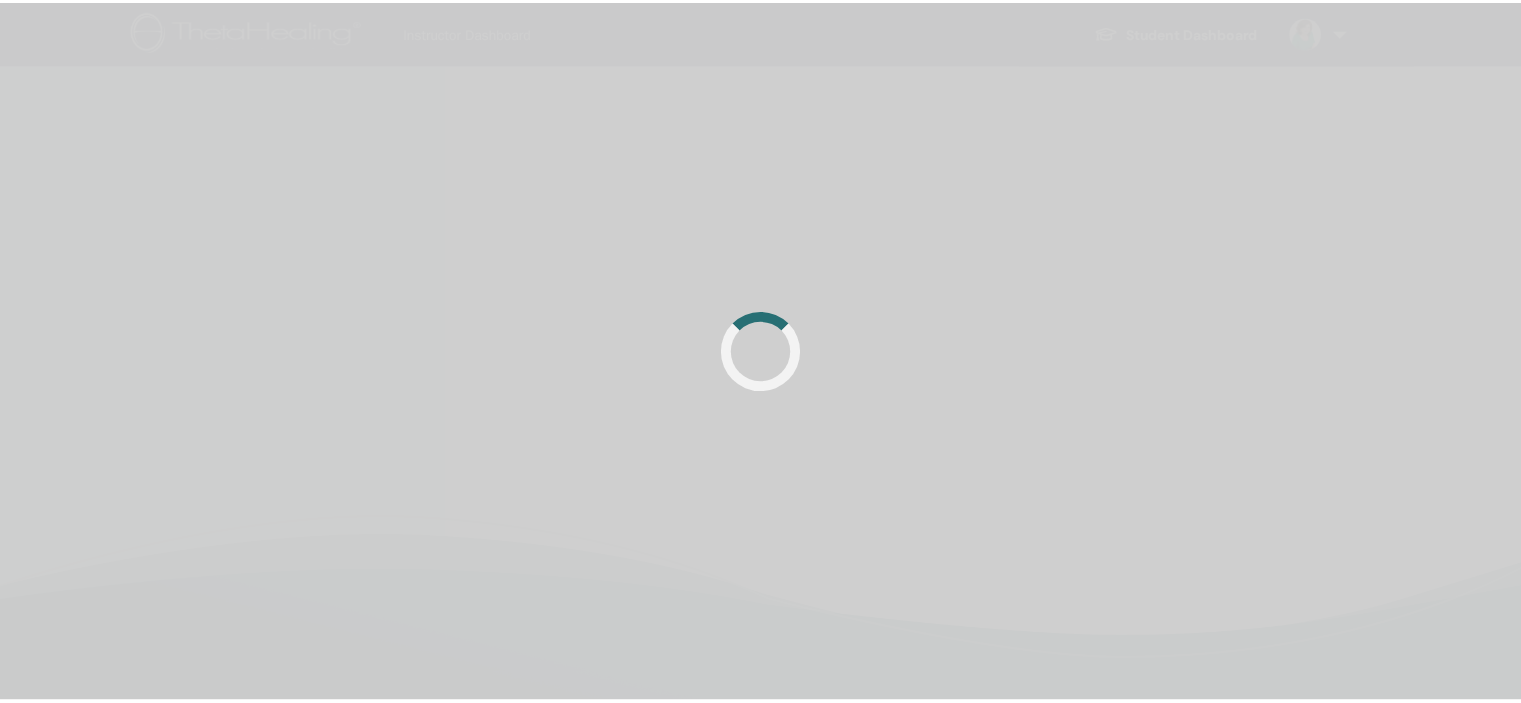 scroll, scrollTop: 0, scrollLeft: 0, axis: both 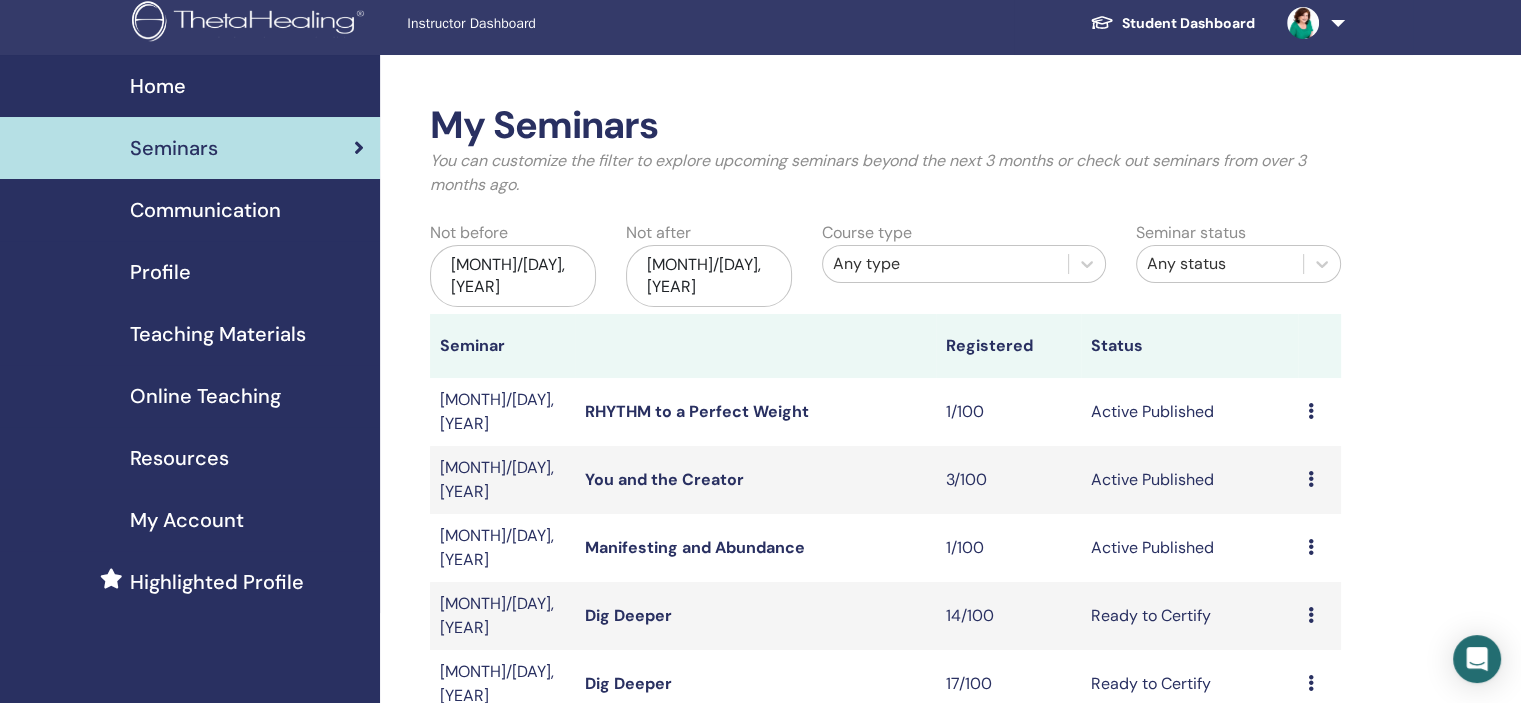 click at bounding box center [1311, 479] 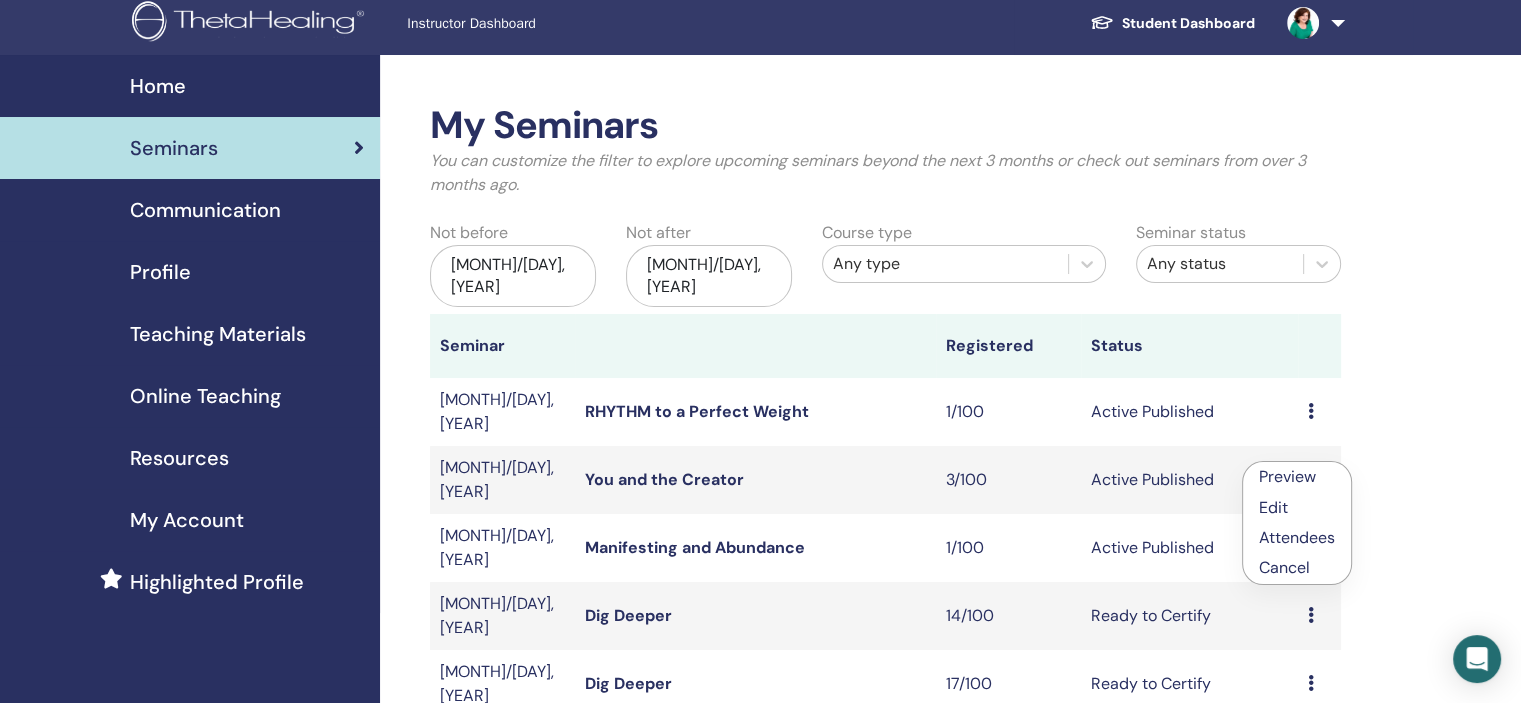 click on "Preview" at bounding box center (1287, 476) 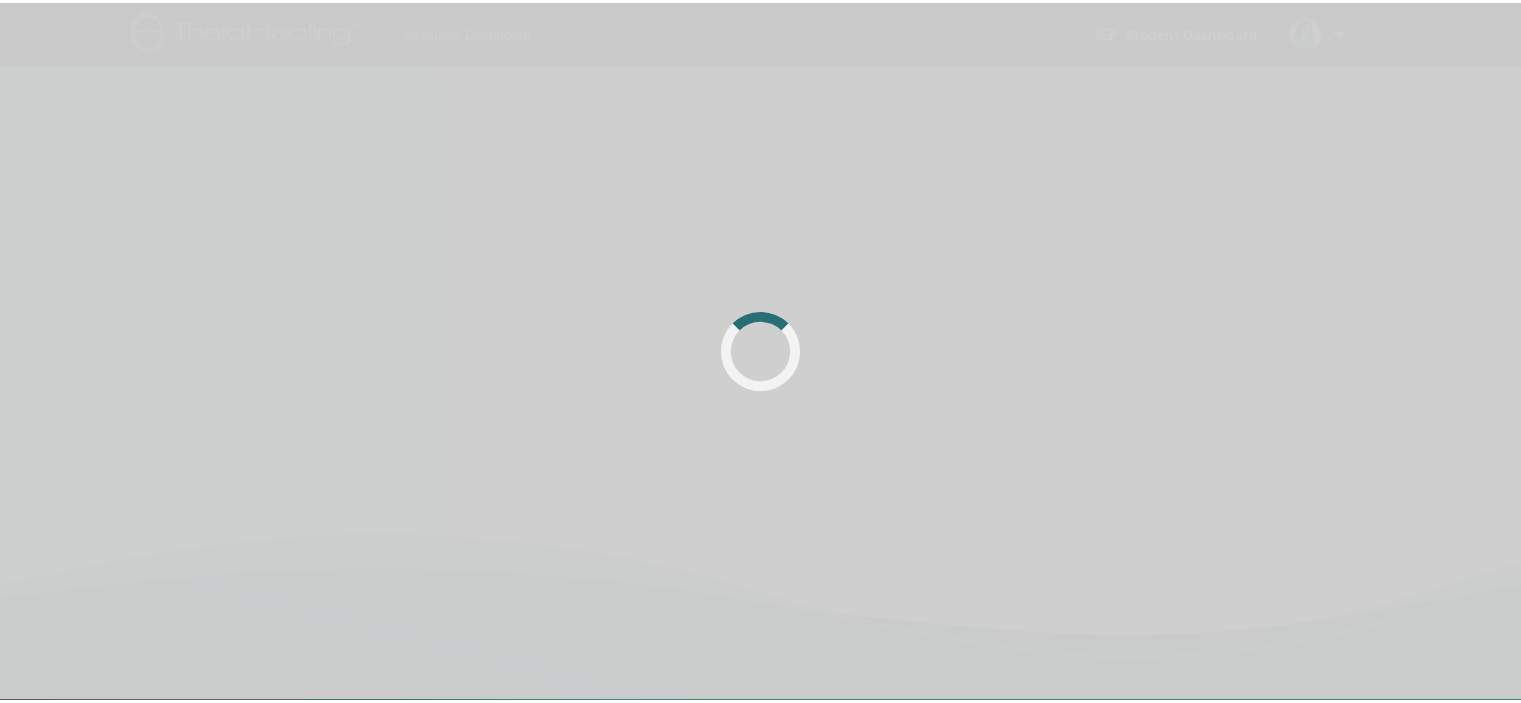 scroll, scrollTop: 0, scrollLeft: 0, axis: both 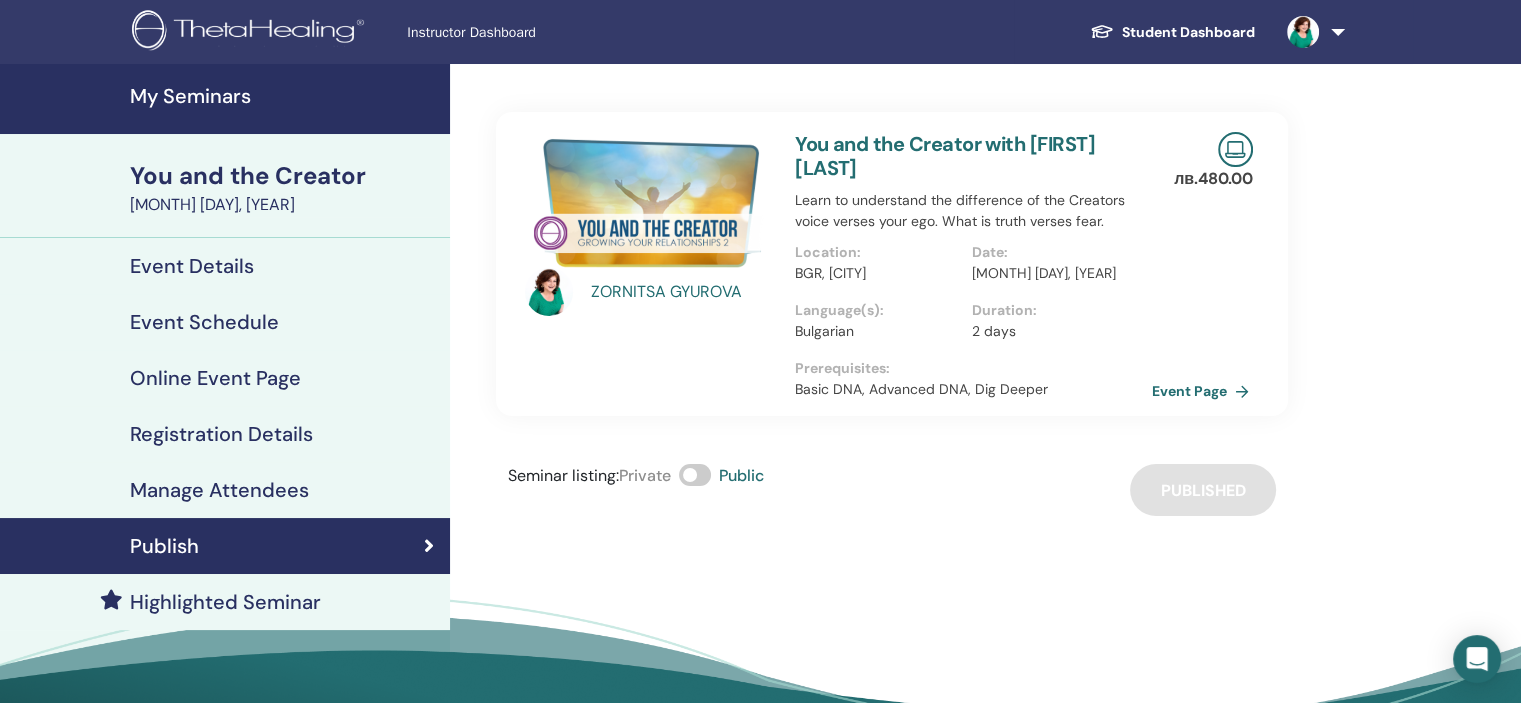 click on "Event Page" at bounding box center (1204, 391) 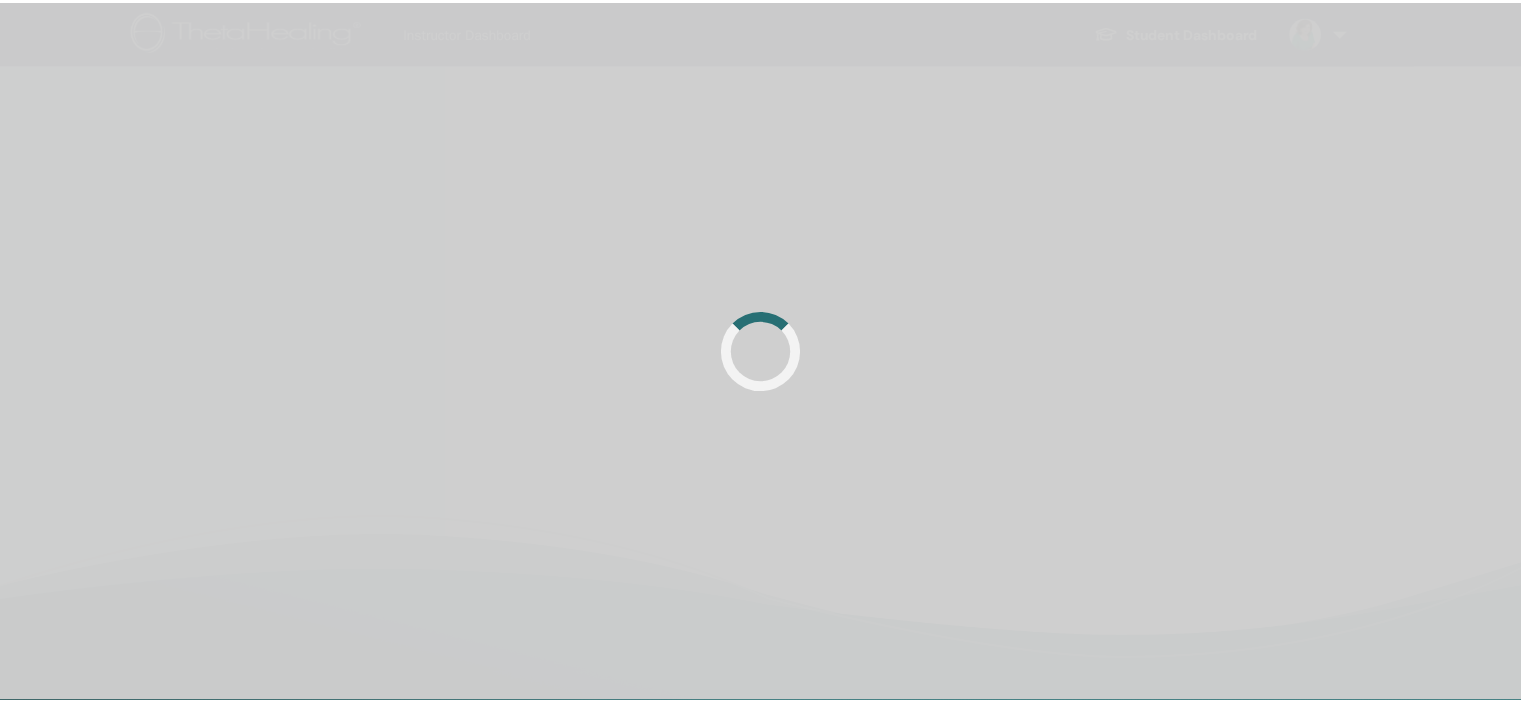 scroll, scrollTop: 0, scrollLeft: 0, axis: both 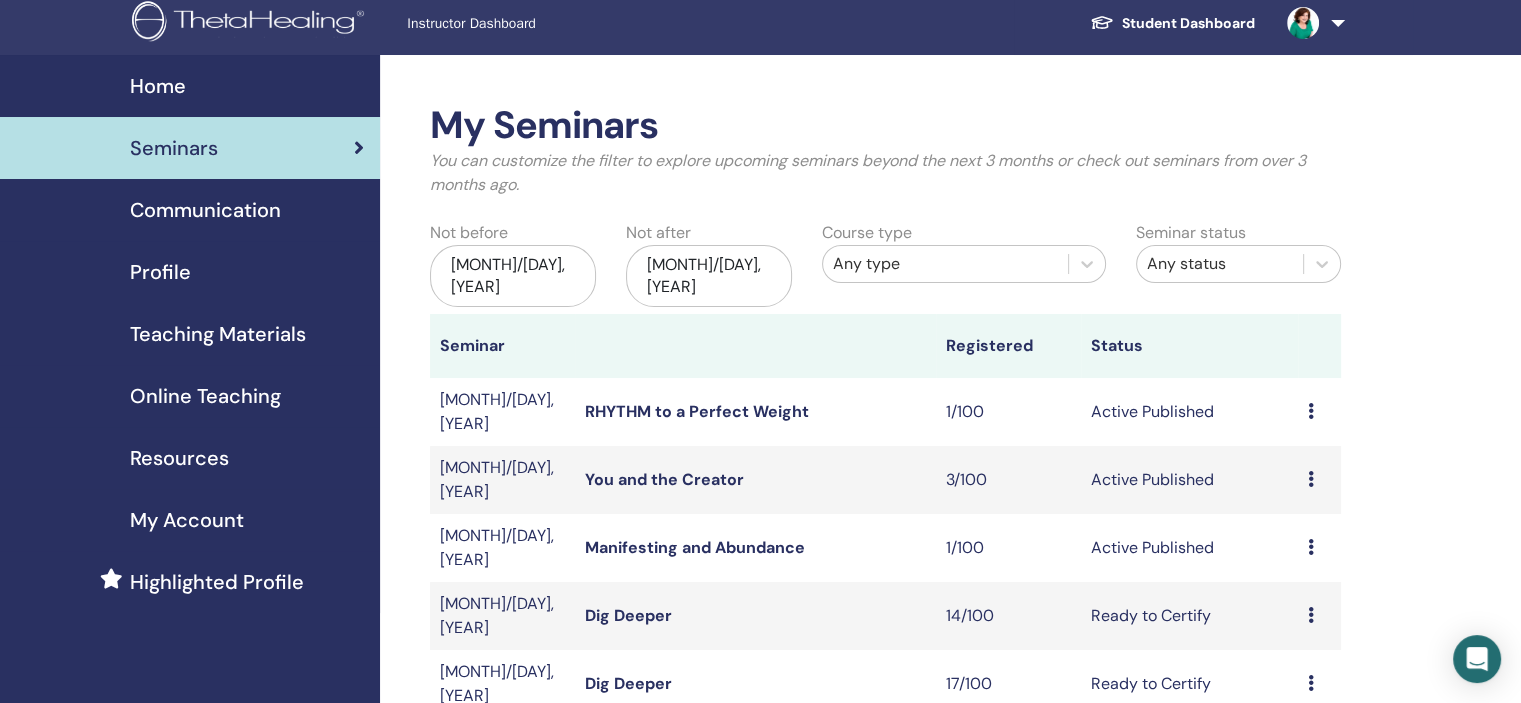 click on "[MONTH]/[DAY], [YEAR]" at bounding box center [513, 276] 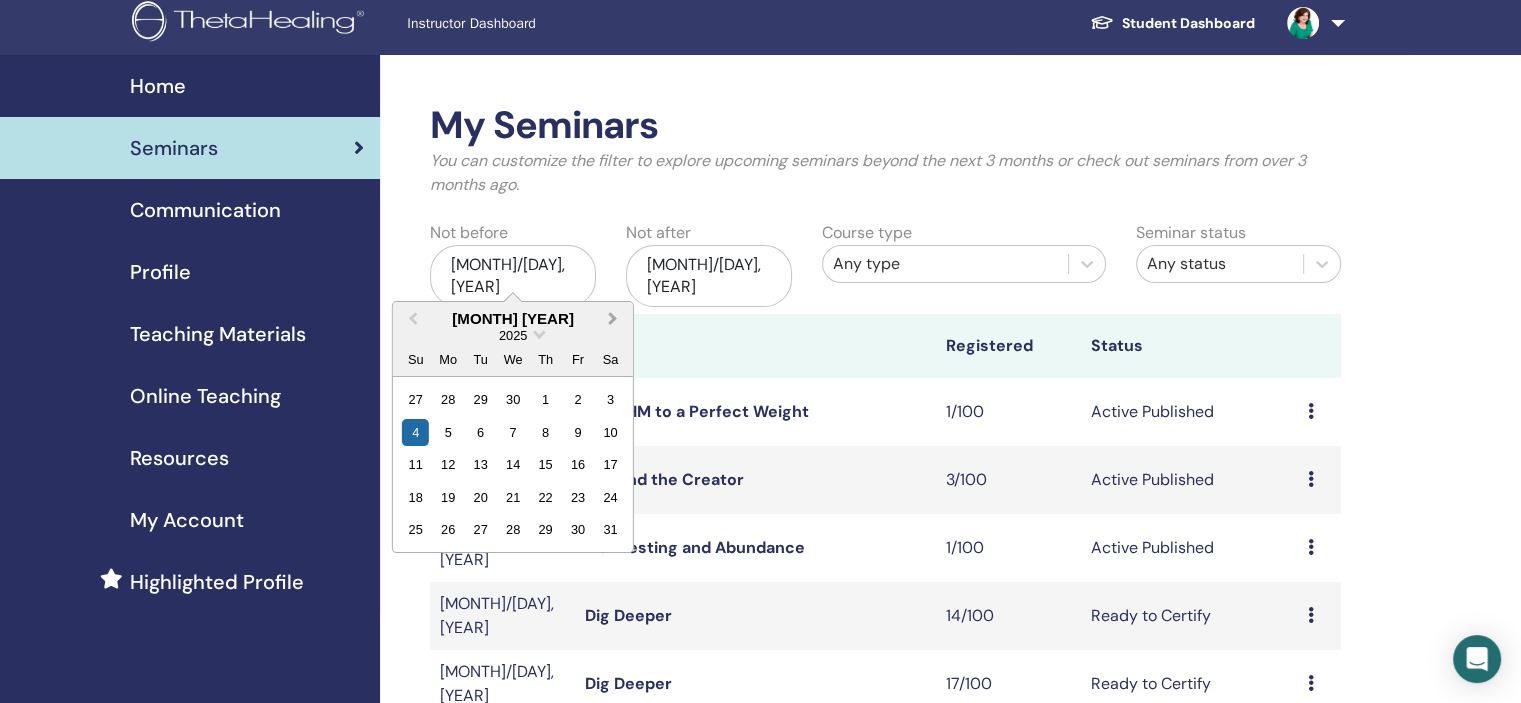 click on "Next Month" at bounding box center (613, 318) 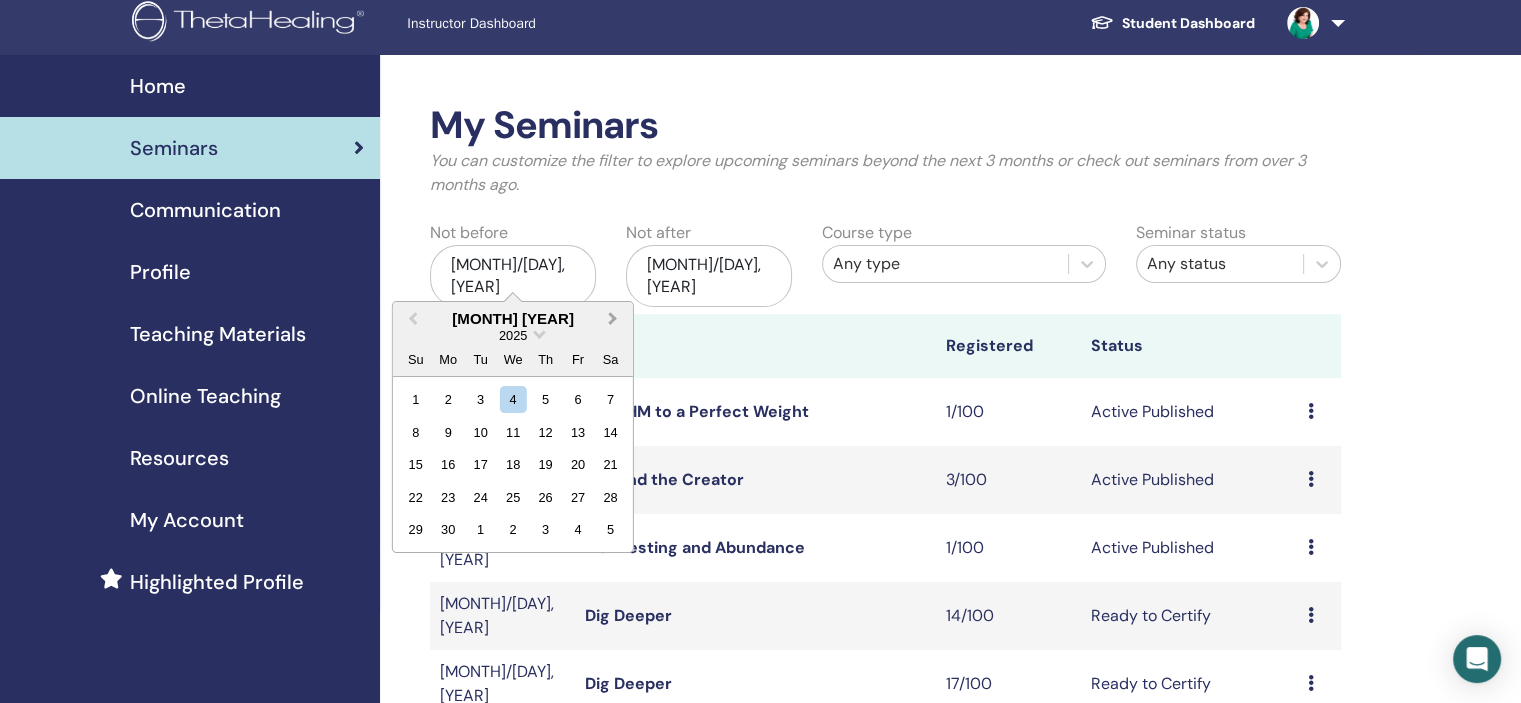 click on "Next Month" at bounding box center (613, 318) 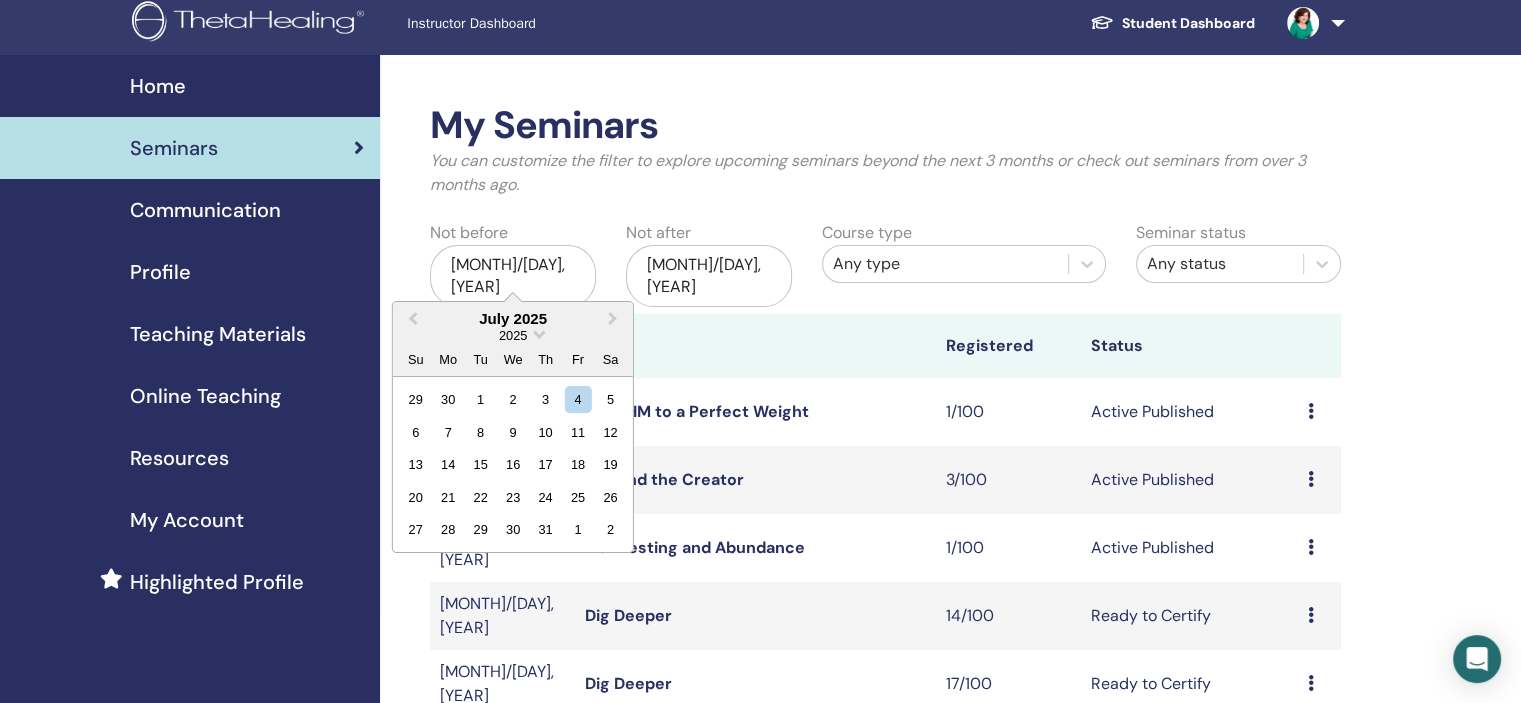 type 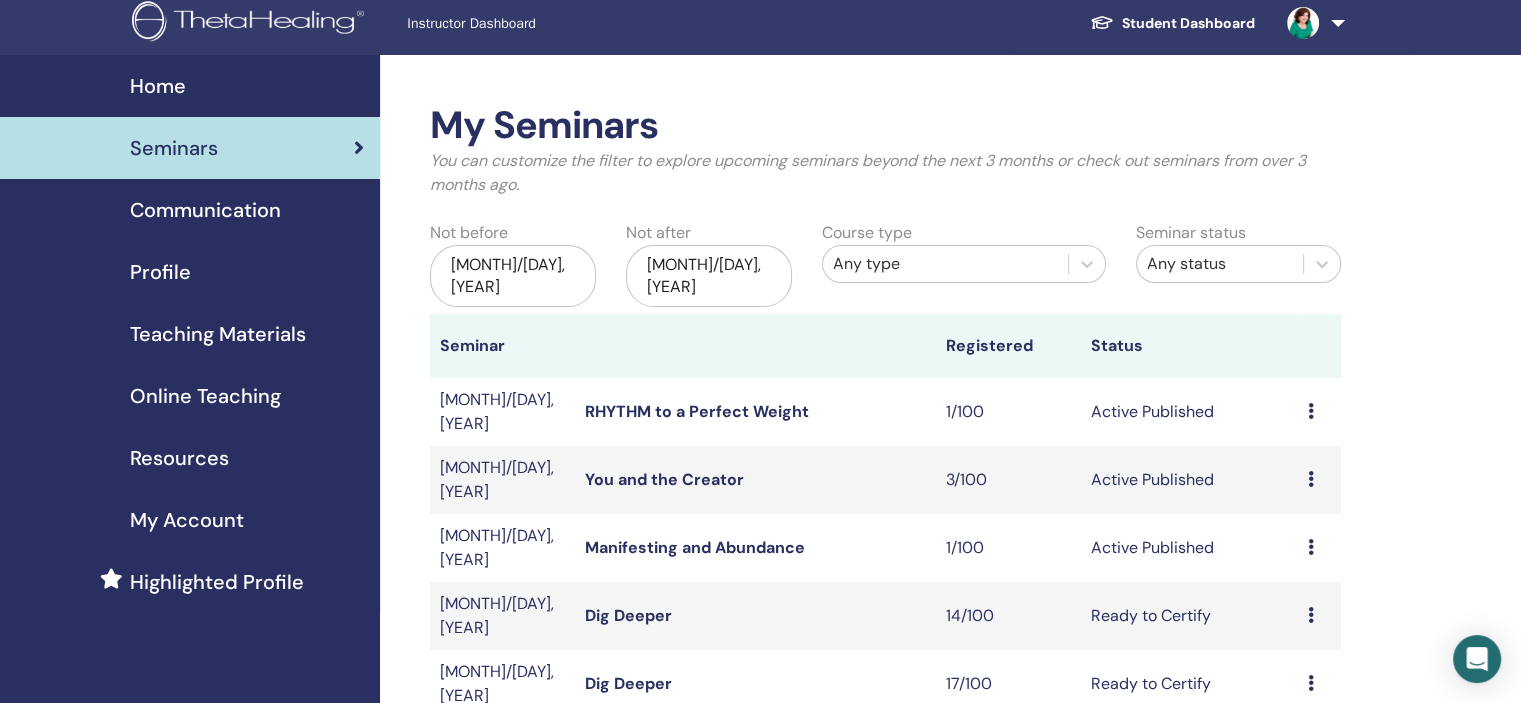 click on "You can customize the filter to explore upcoming seminars beyond the next 3 months or check out seminars from over 3 months ago." at bounding box center (885, 173) 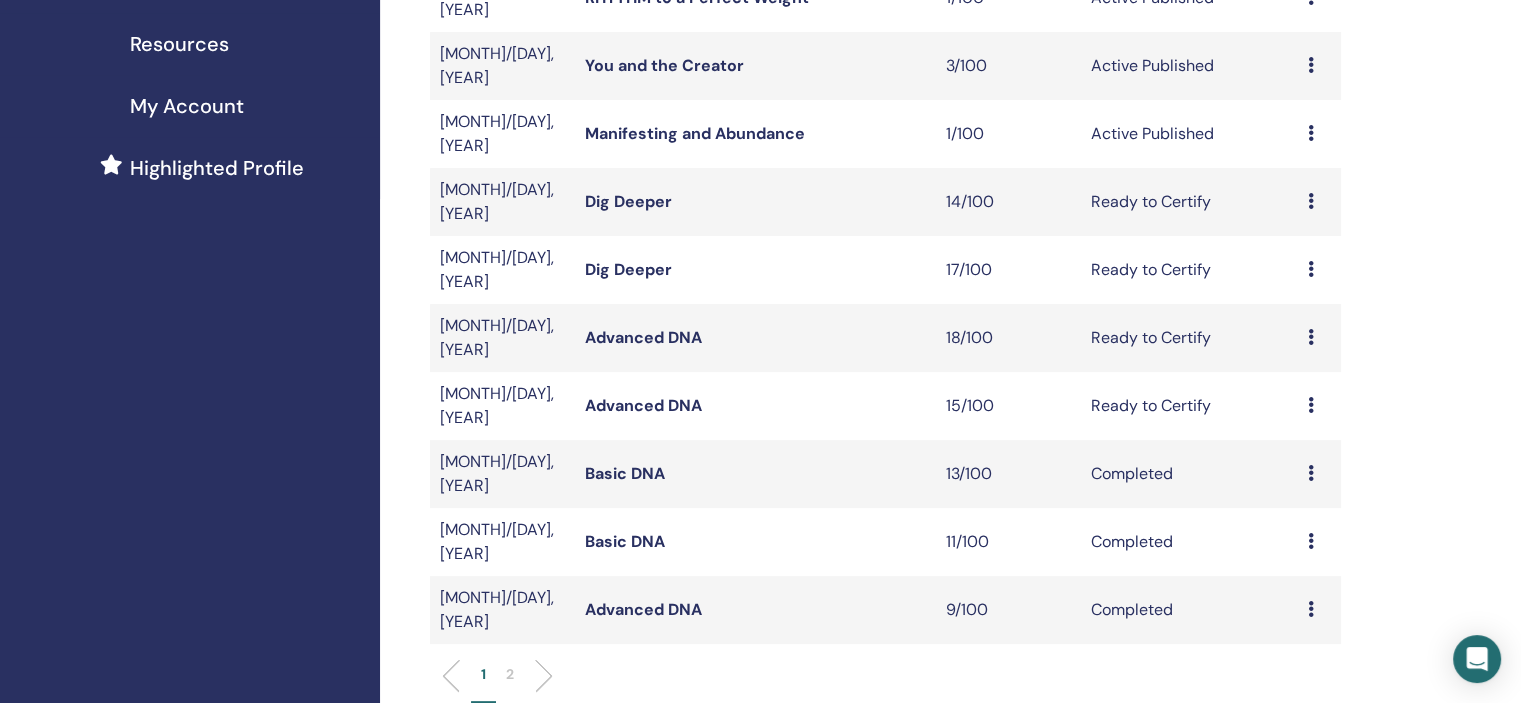 scroll, scrollTop: 691, scrollLeft: 0, axis: vertical 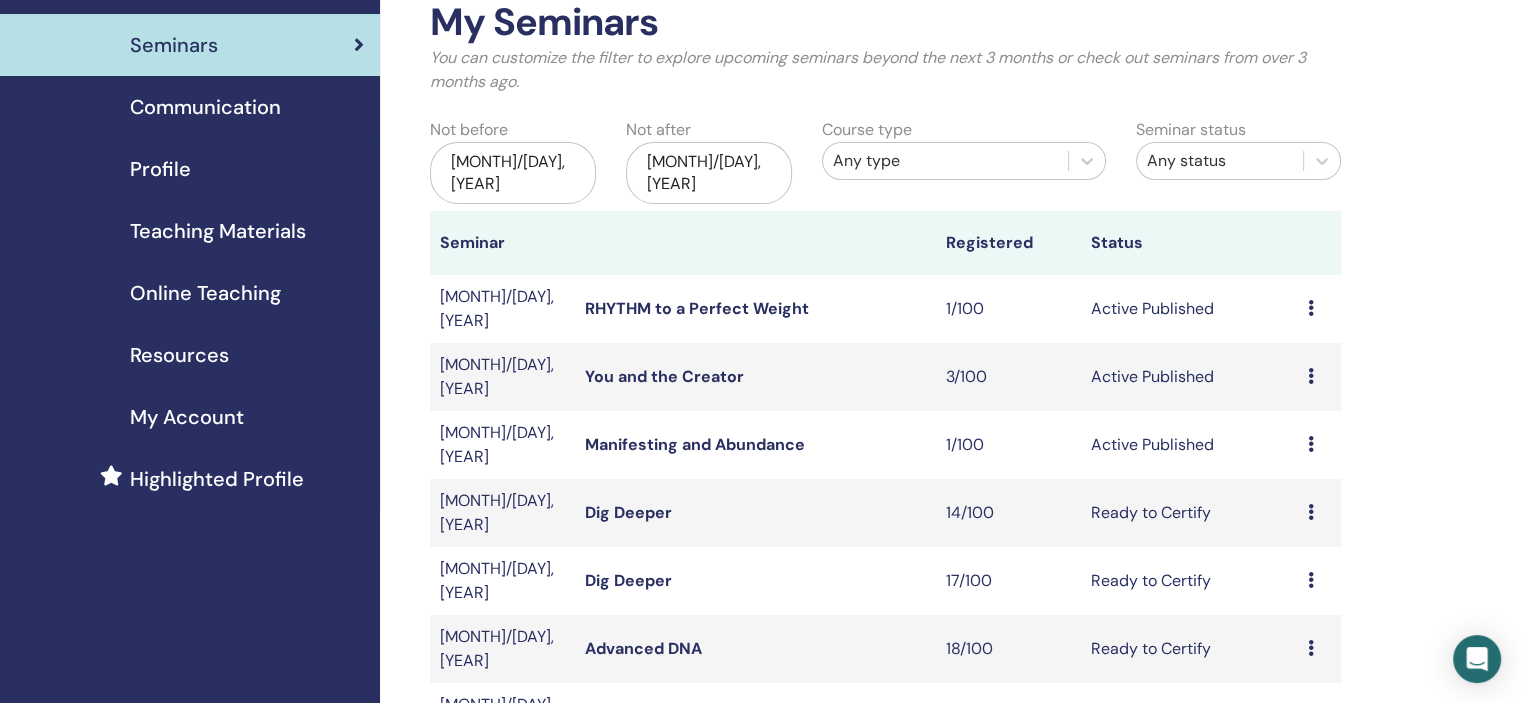 click at bounding box center (1311, 308) 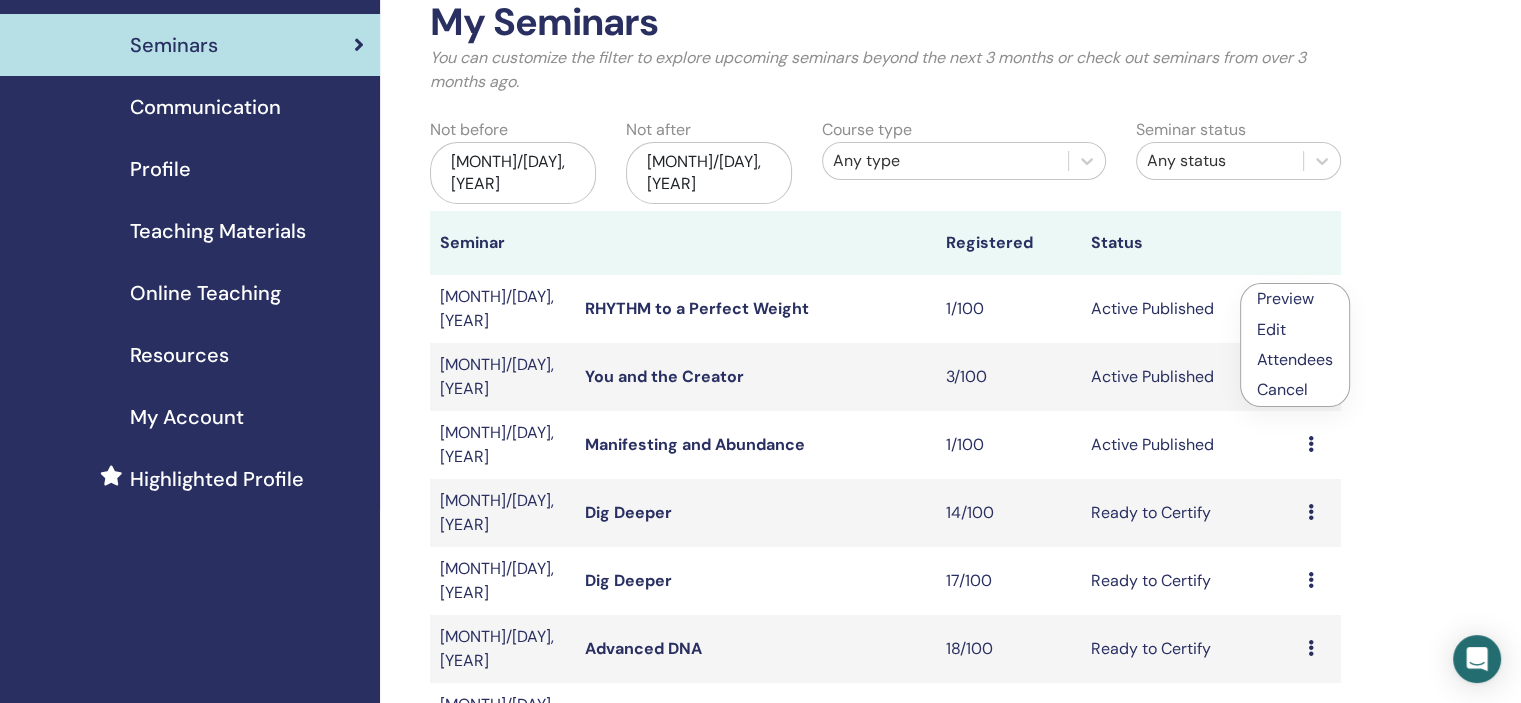 click on "Attendees" at bounding box center [1295, 359] 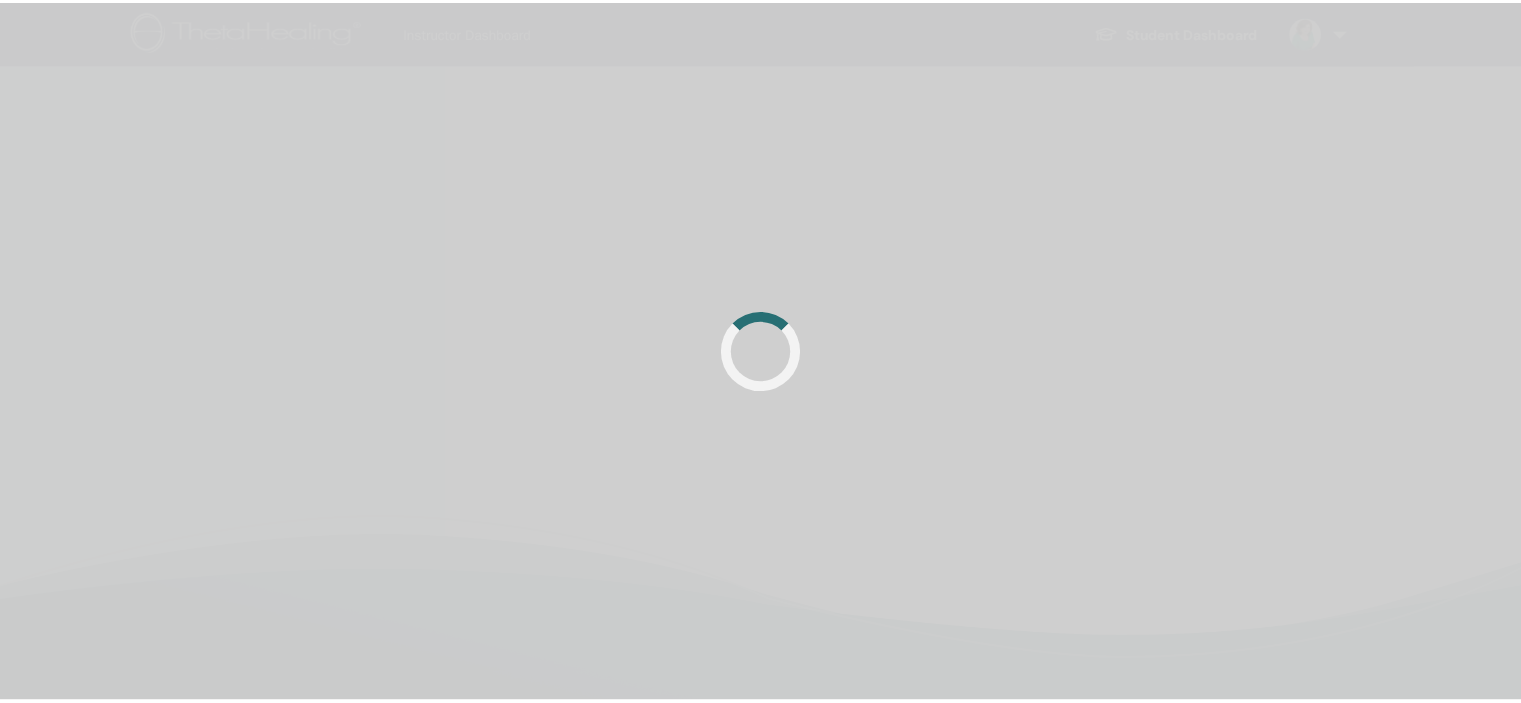 scroll, scrollTop: 0, scrollLeft: 0, axis: both 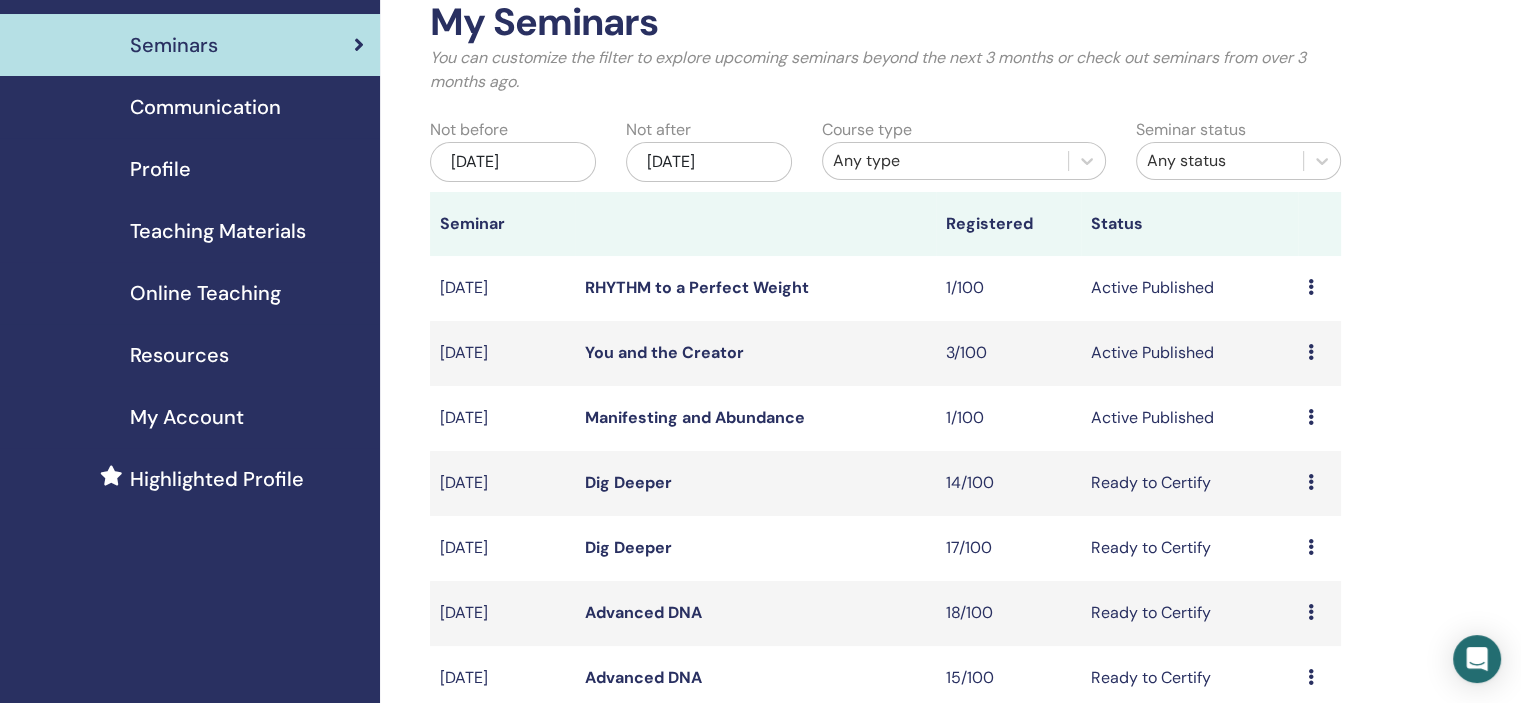 click at bounding box center [1311, 287] 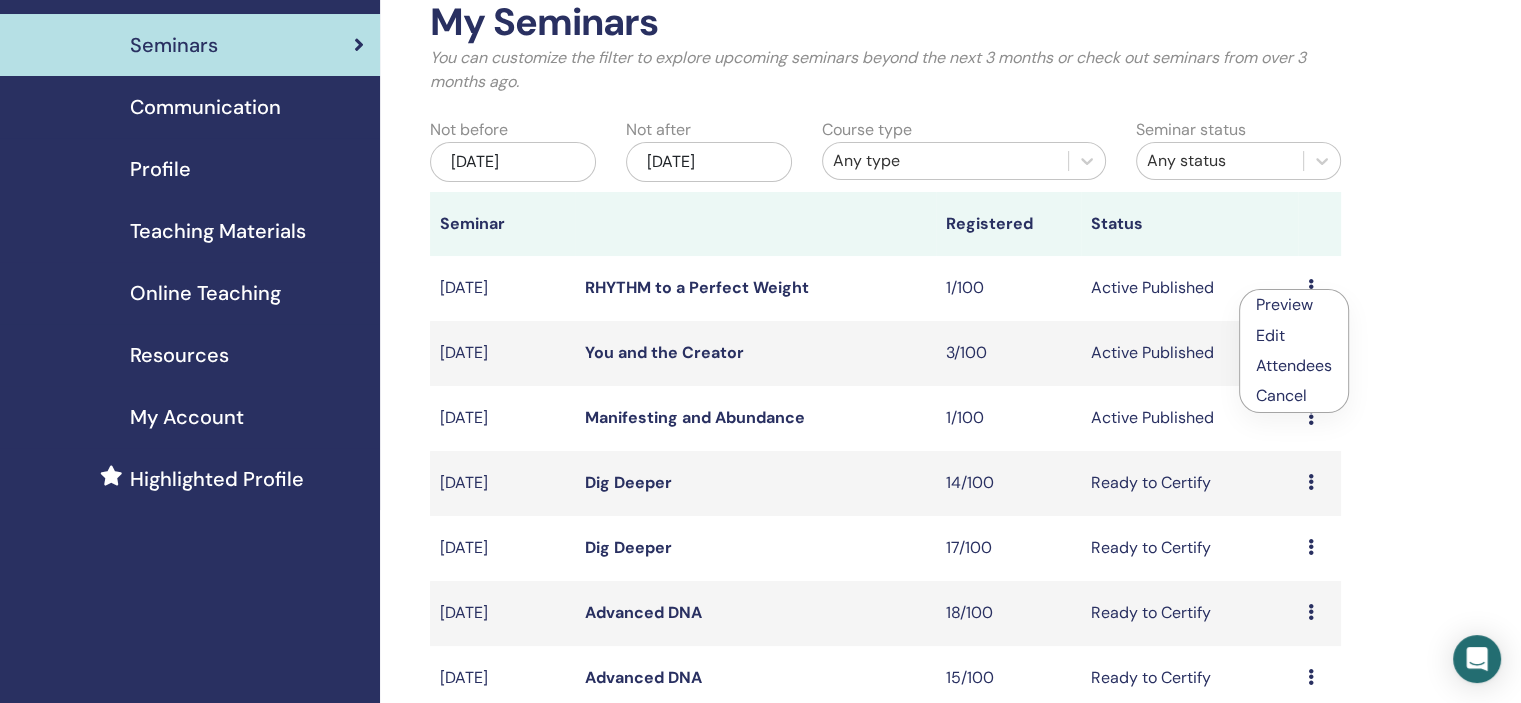 click on "Edit" at bounding box center (1270, 335) 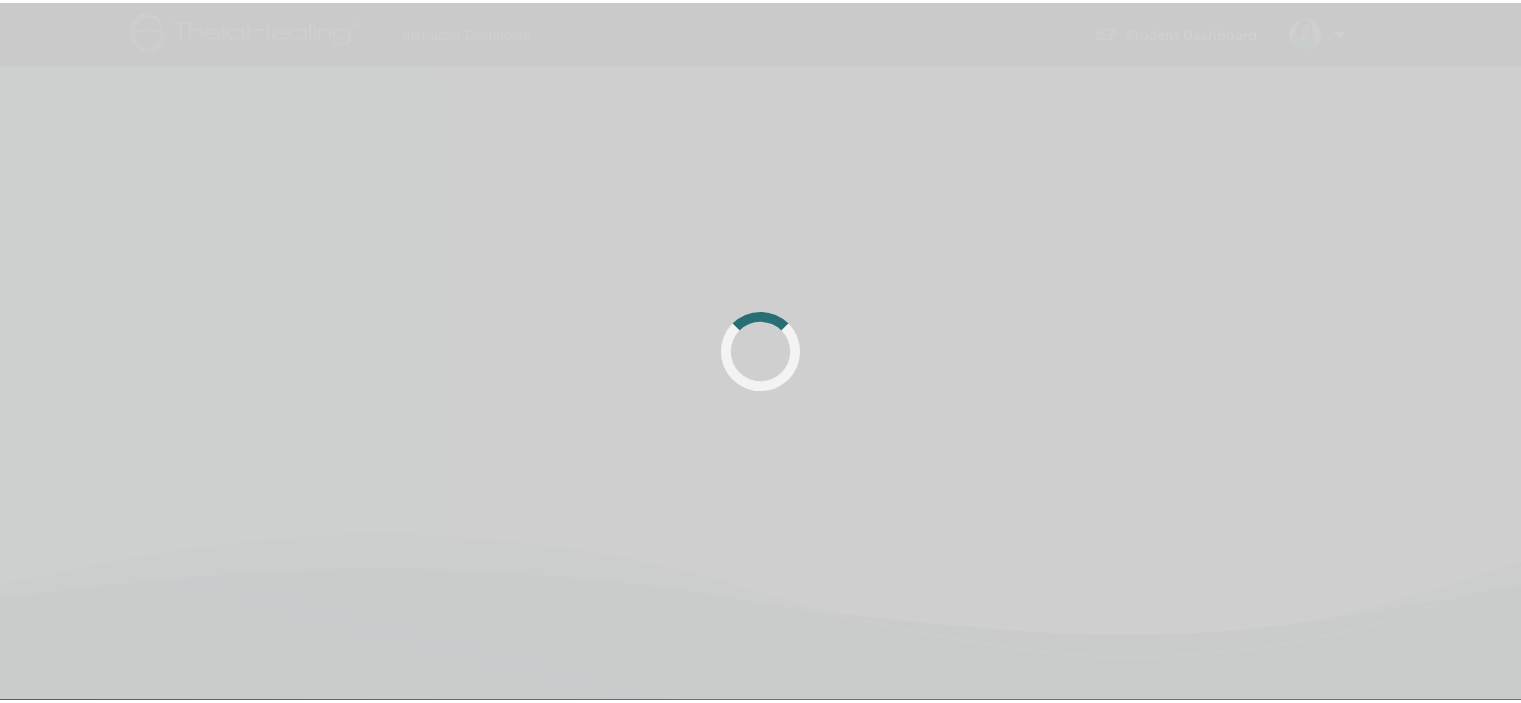 scroll, scrollTop: 0, scrollLeft: 0, axis: both 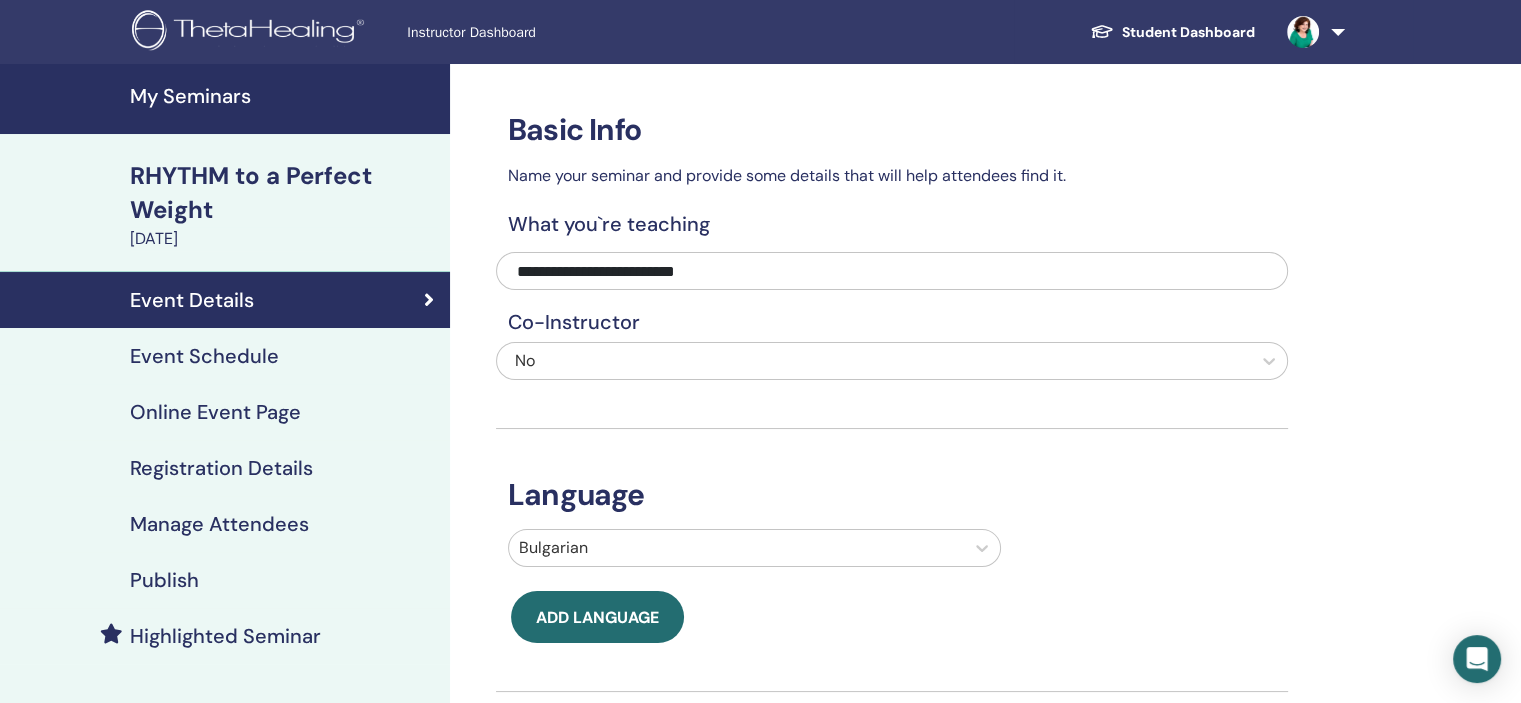 click on "Publish" at bounding box center (164, 580) 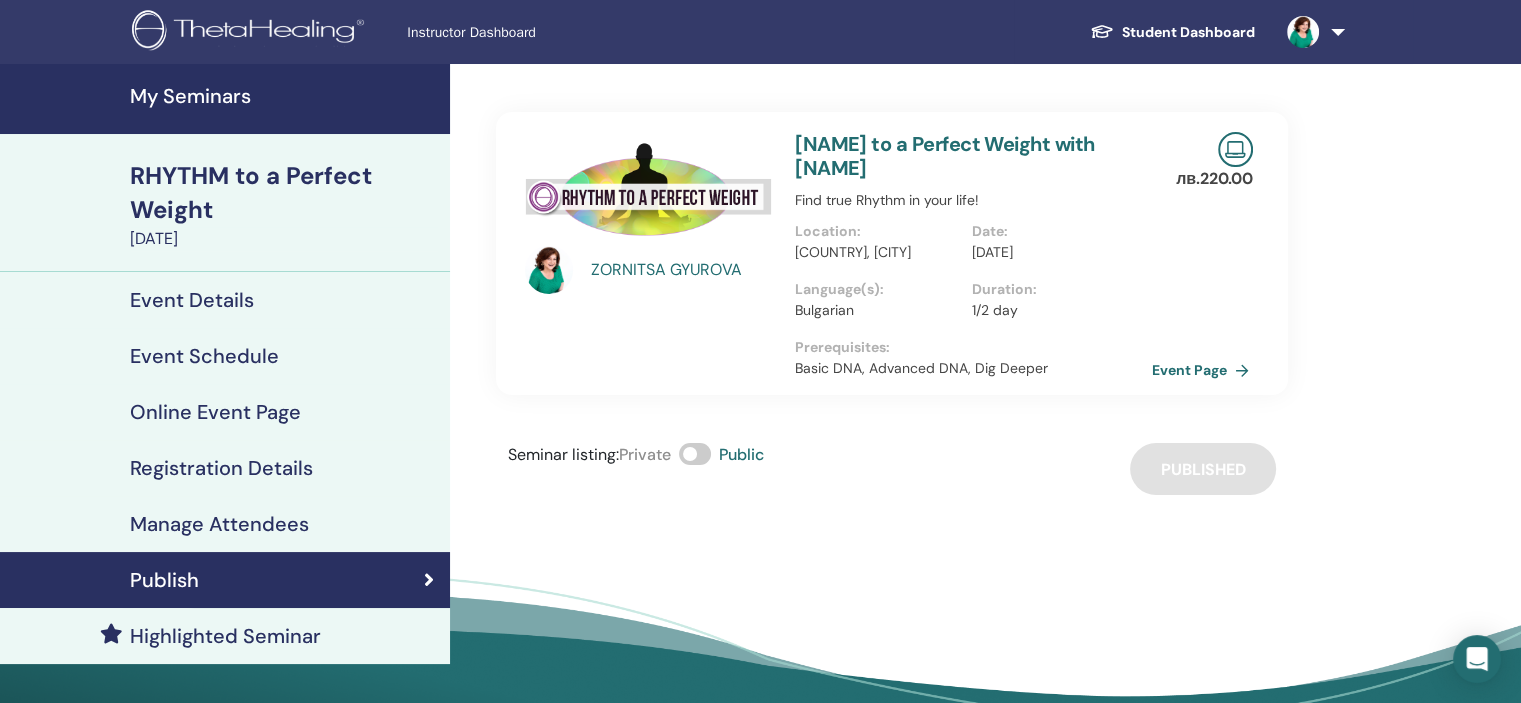 click on "Event Page" at bounding box center [1204, 370] 